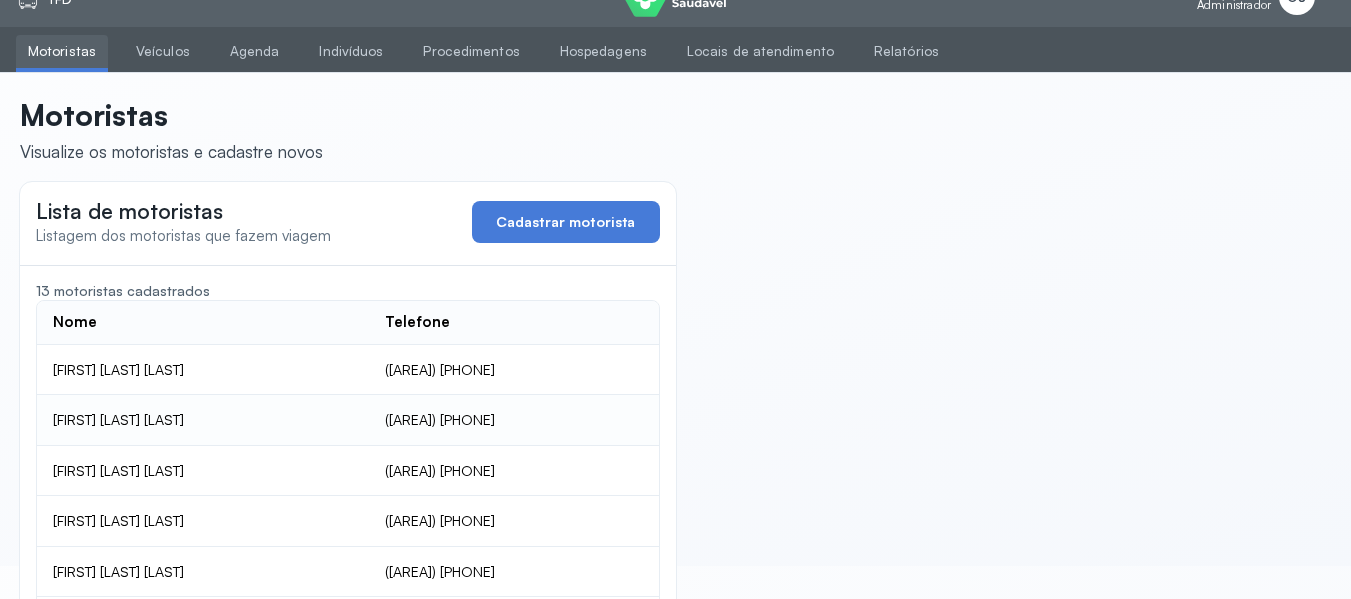 scroll, scrollTop: 0, scrollLeft: 0, axis: both 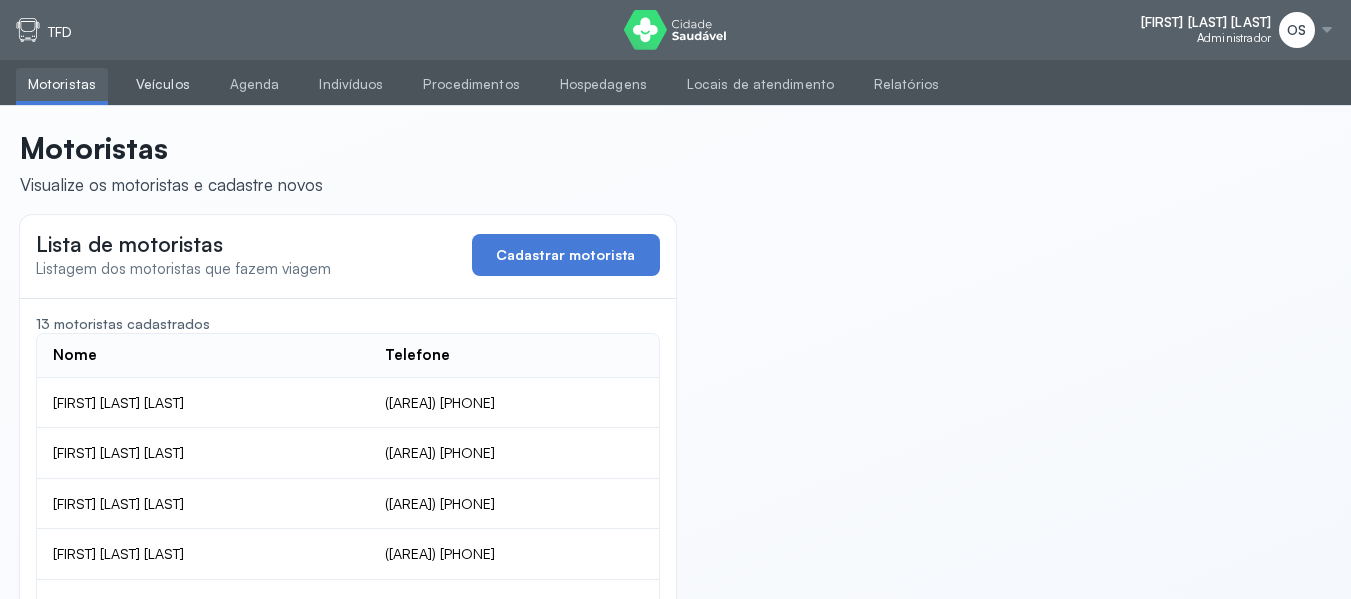click on "Veículos" at bounding box center [163, 84] 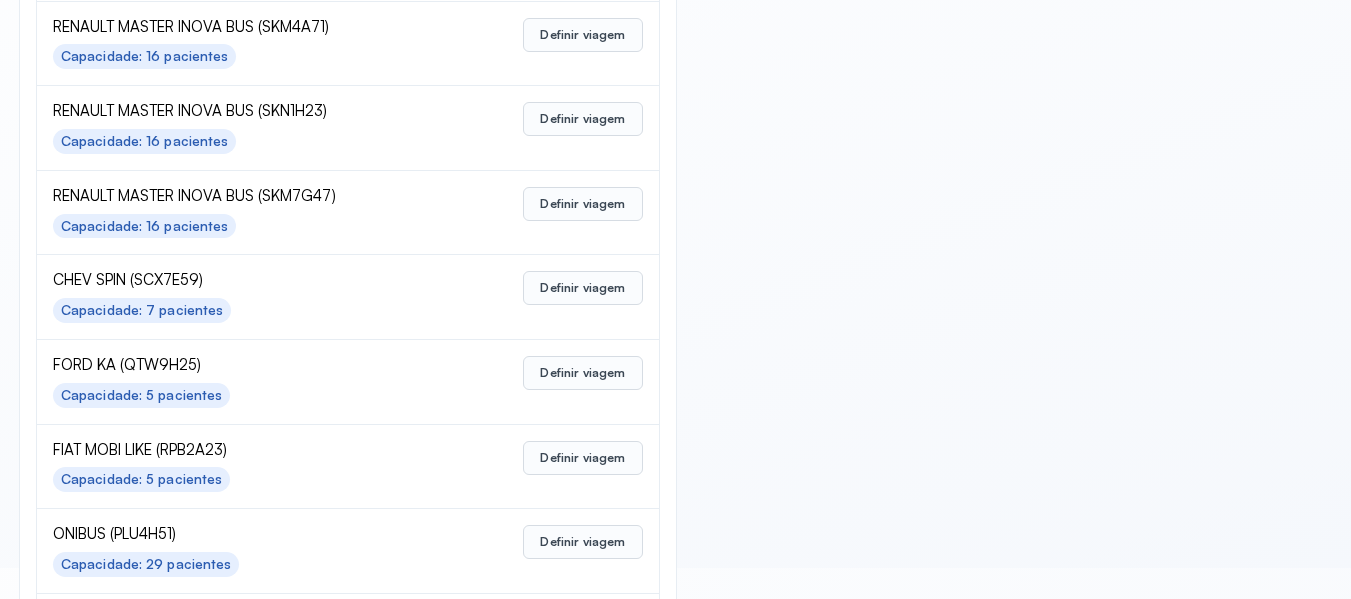 scroll, scrollTop: 599, scrollLeft: 0, axis: vertical 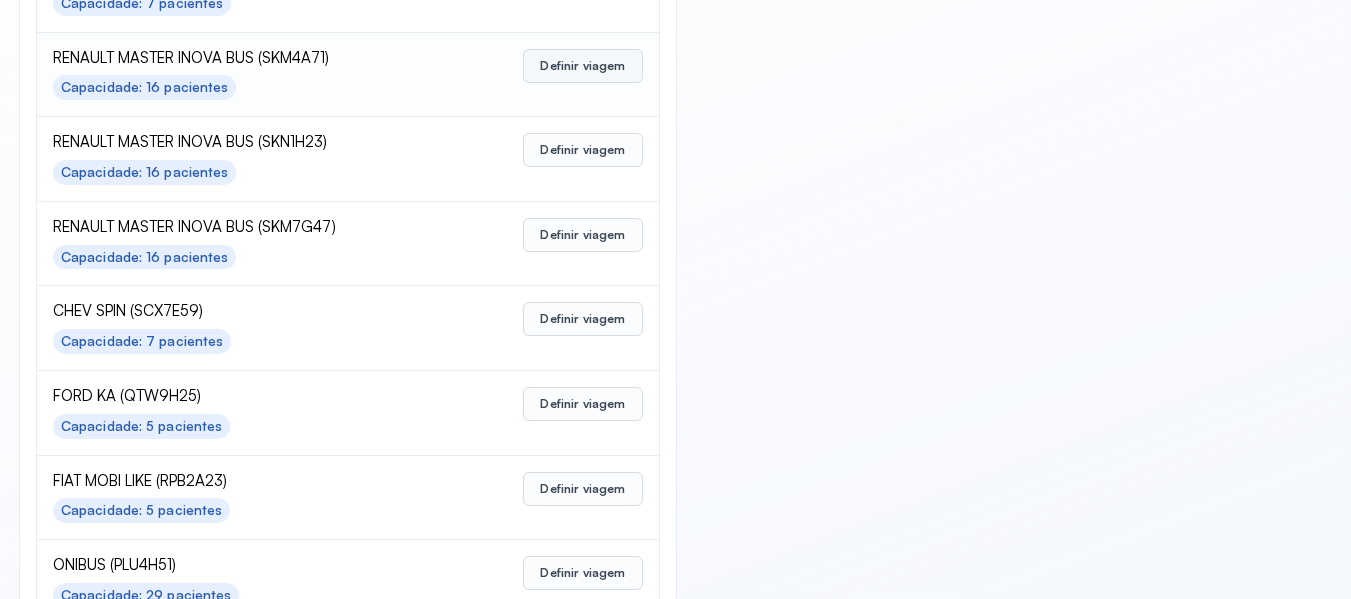 click on "Definir viagem" at bounding box center [582, 66] 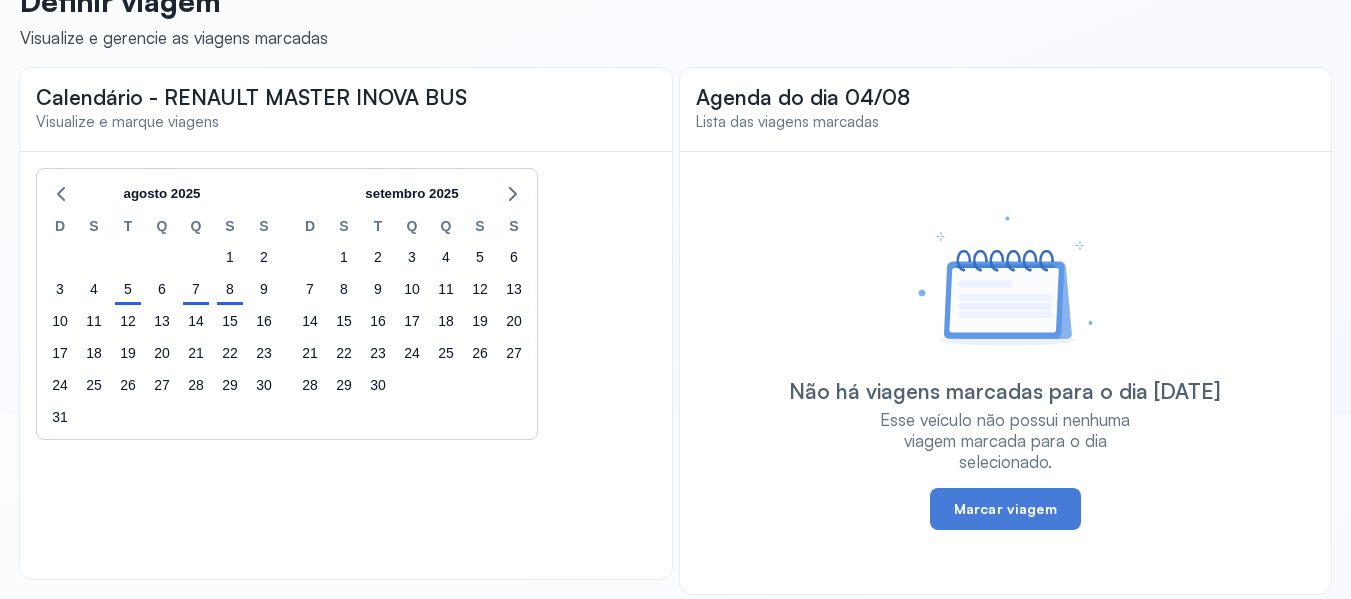 scroll, scrollTop: 199, scrollLeft: 0, axis: vertical 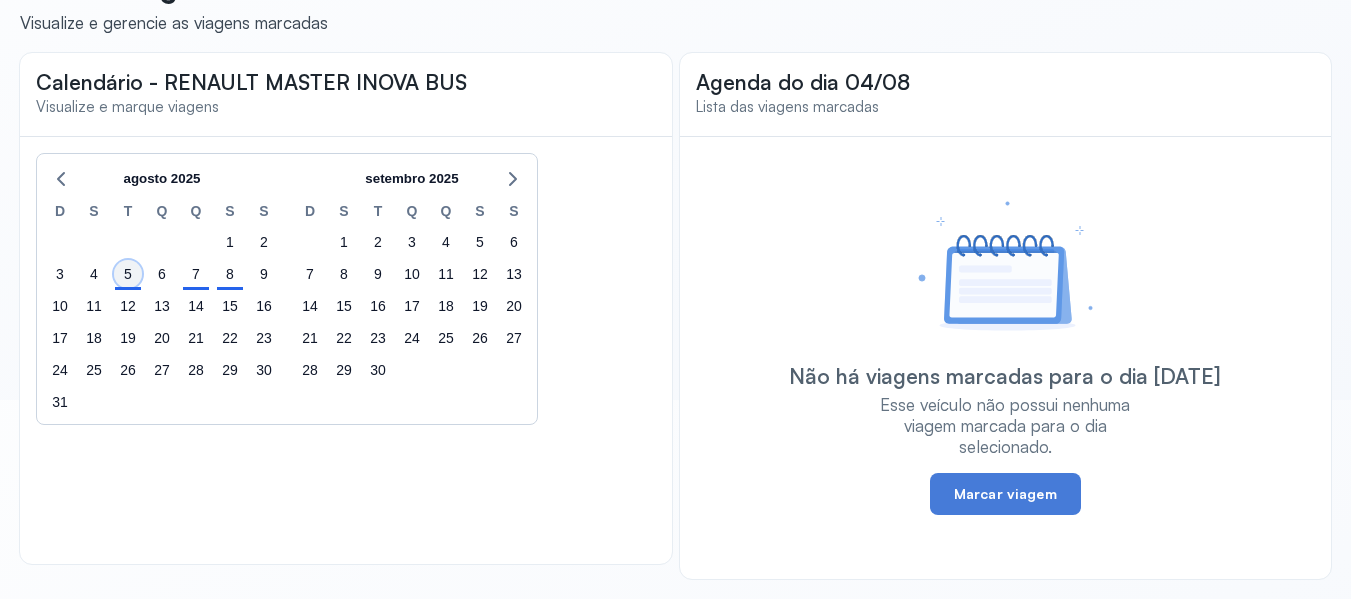 click on "5" 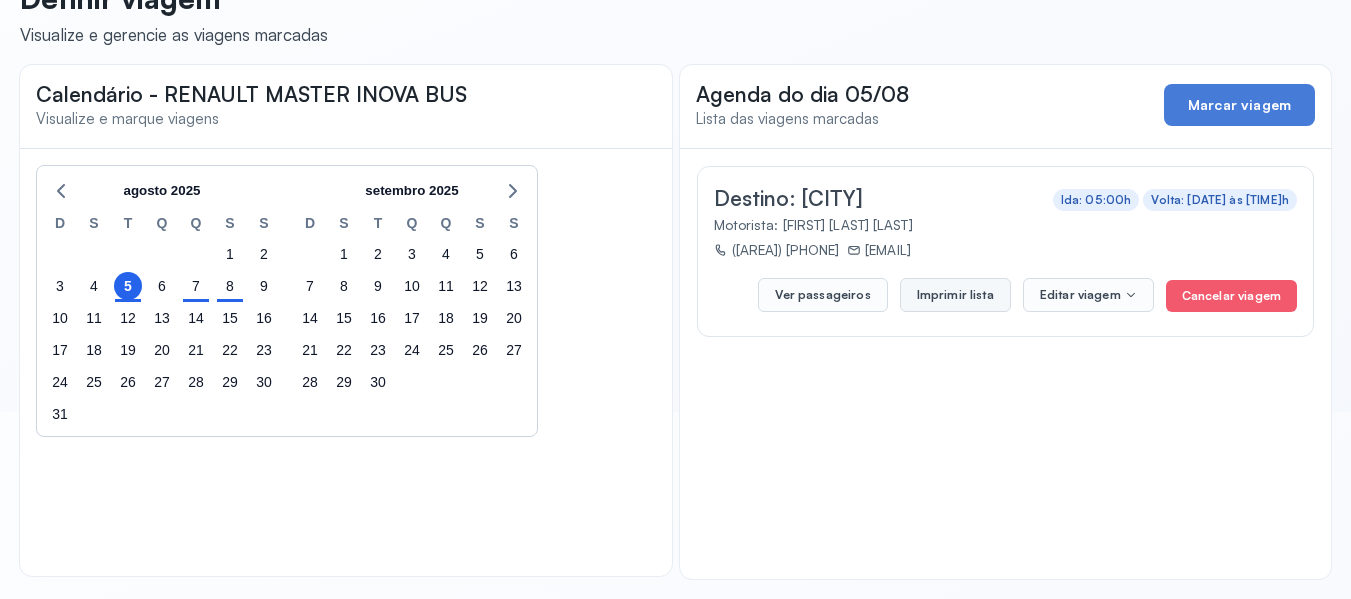 click on "Imprimir lista" at bounding box center (955, 295) 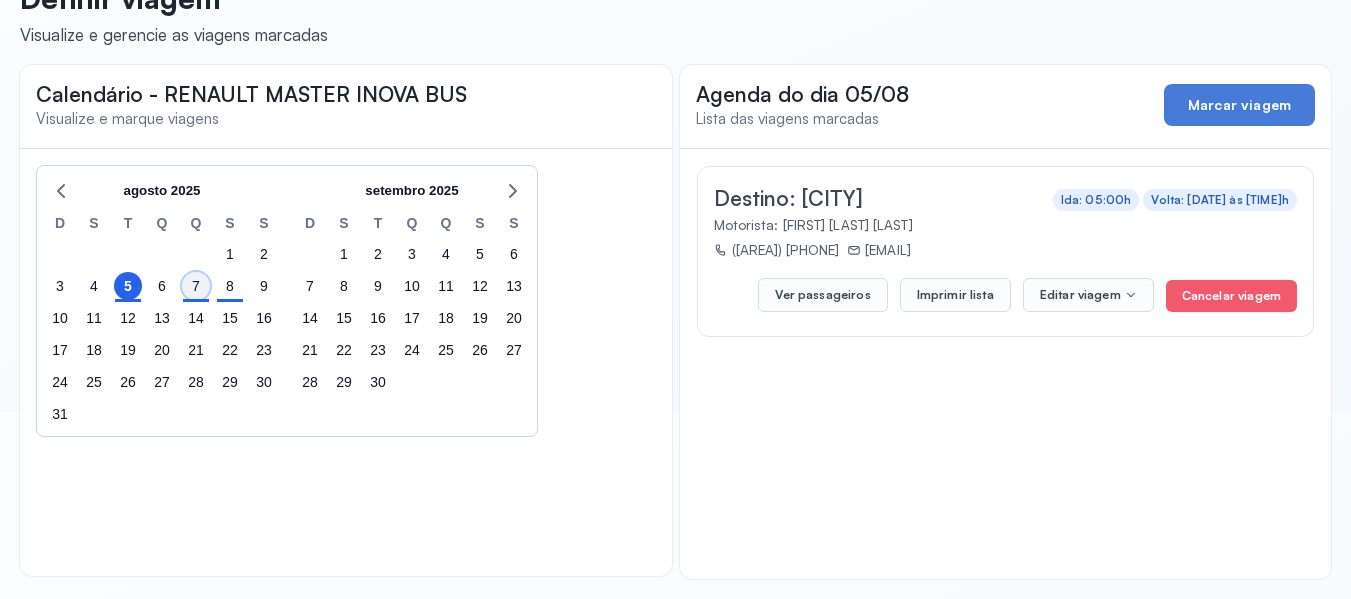 click on "7" 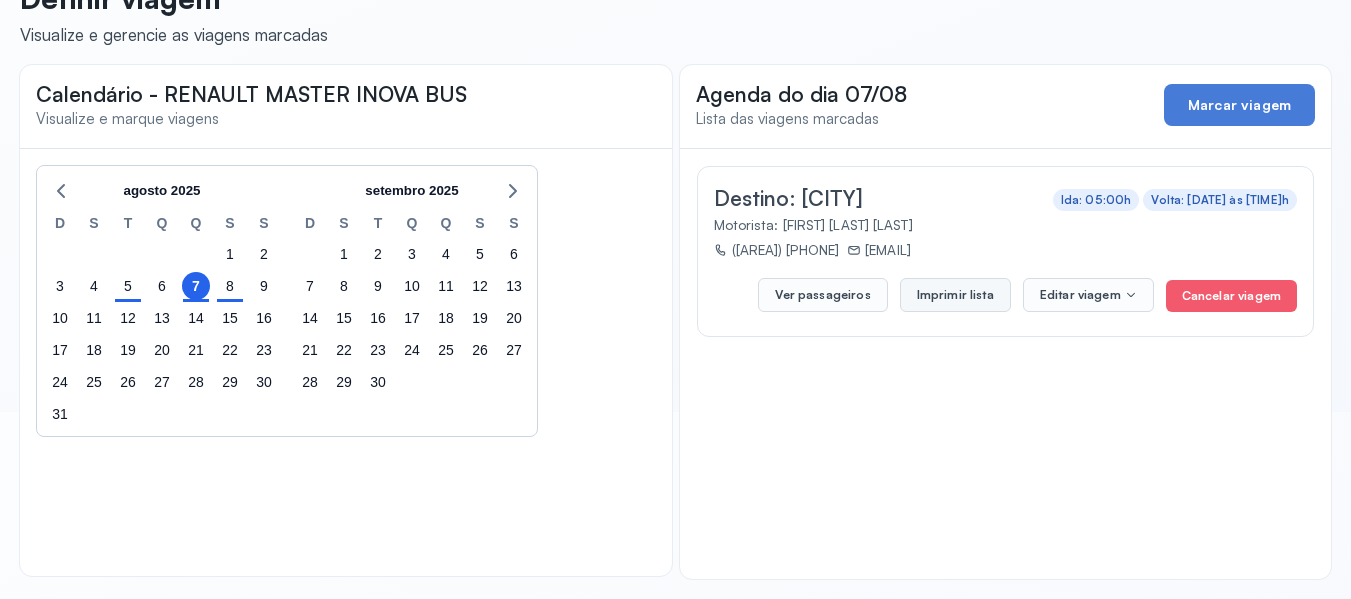 click on "Imprimir lista" at bounding box center (955, 295) 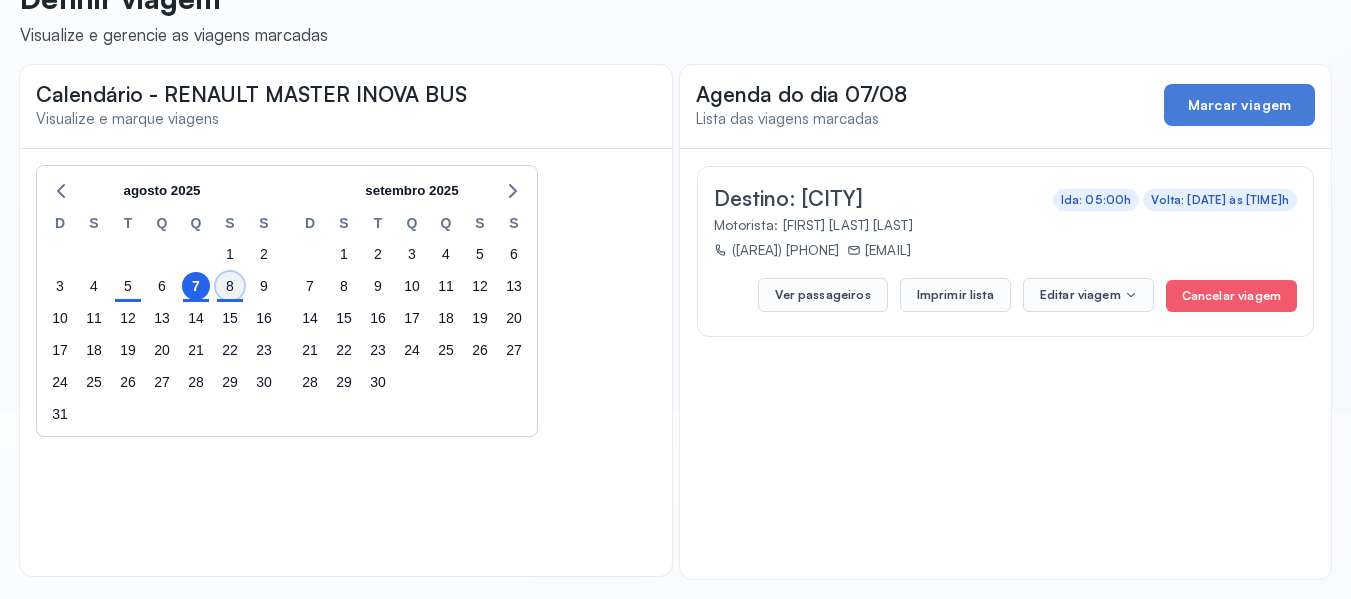 click on "8" 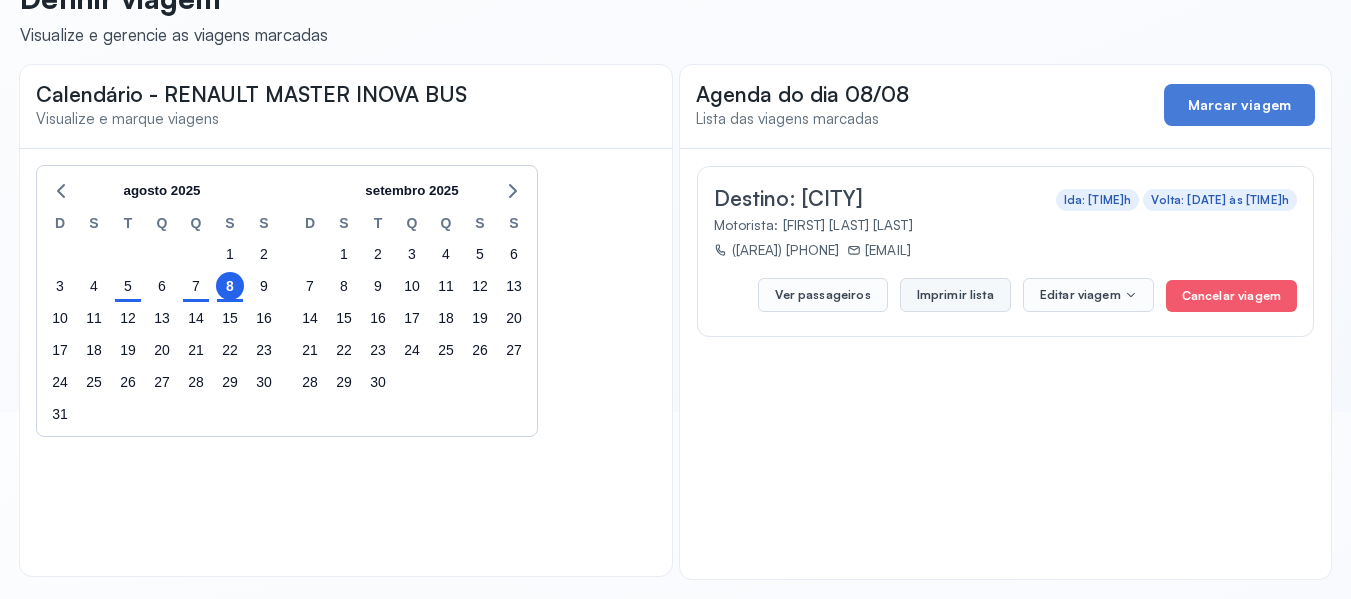 click on "Imprimir lista" at bounding box center (955, 295) 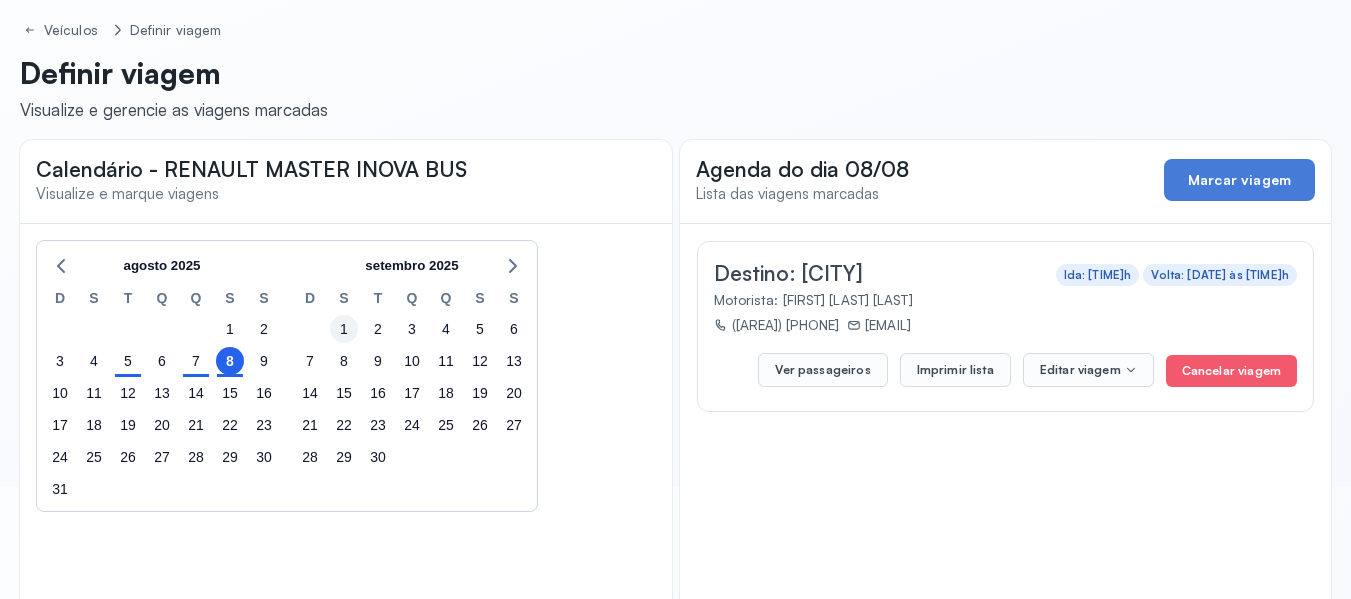 scroll, scrollTop: 0, scrollLeft: 0, axis: both 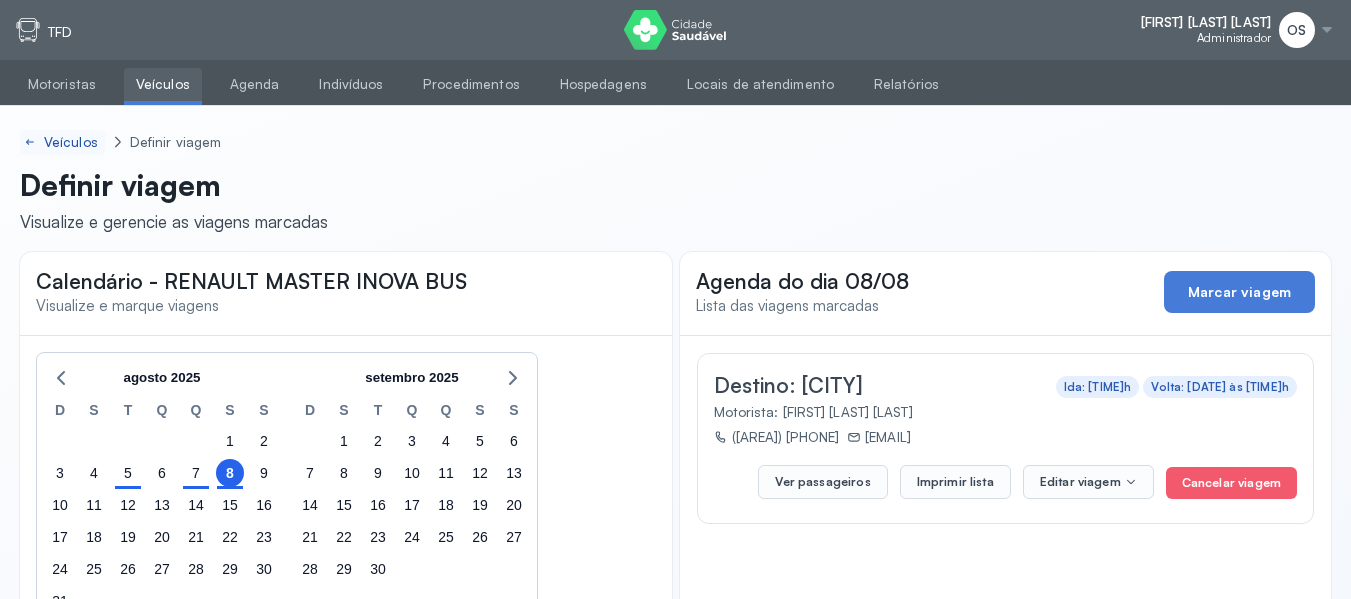 click on "Veículos" 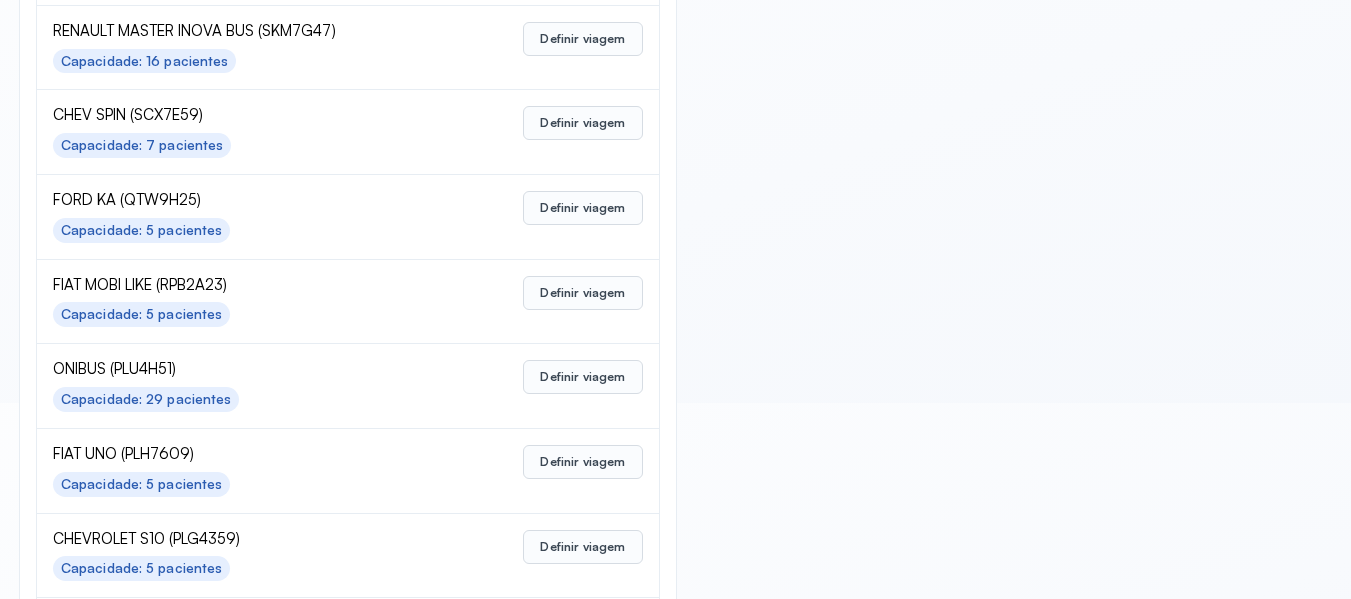 scroll, scrollTop: 800, scrollLeft: 0, axis: vertical 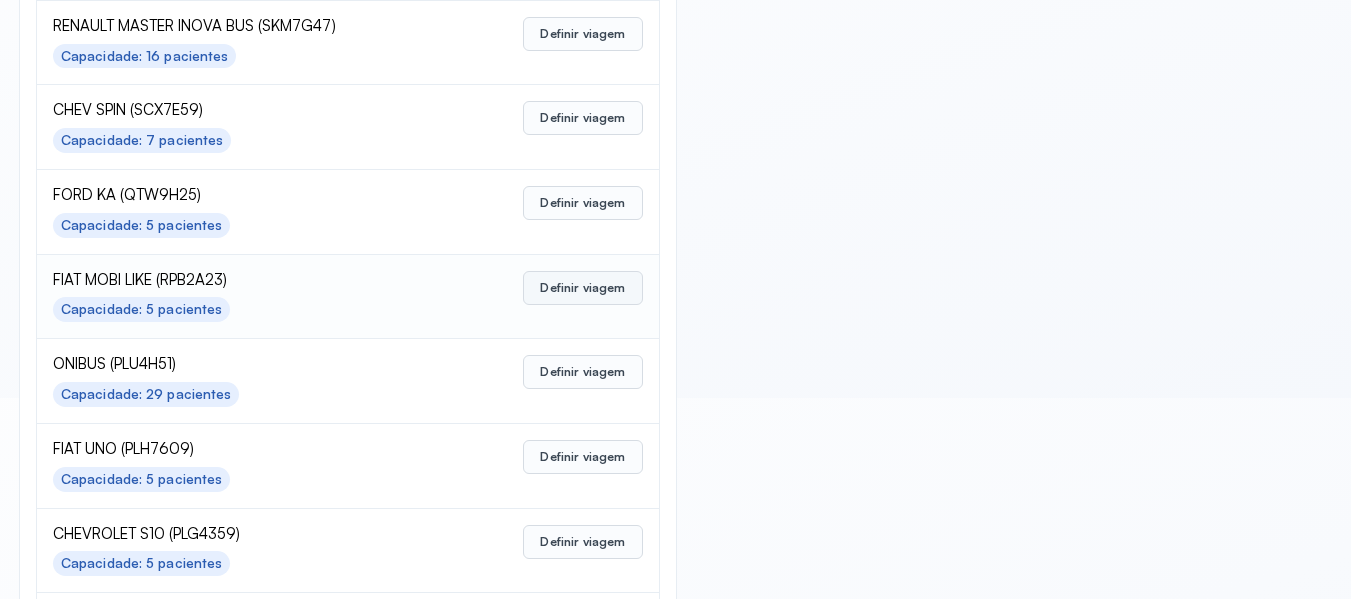 click on "Definir viagem" at bounding box center (582, 288) 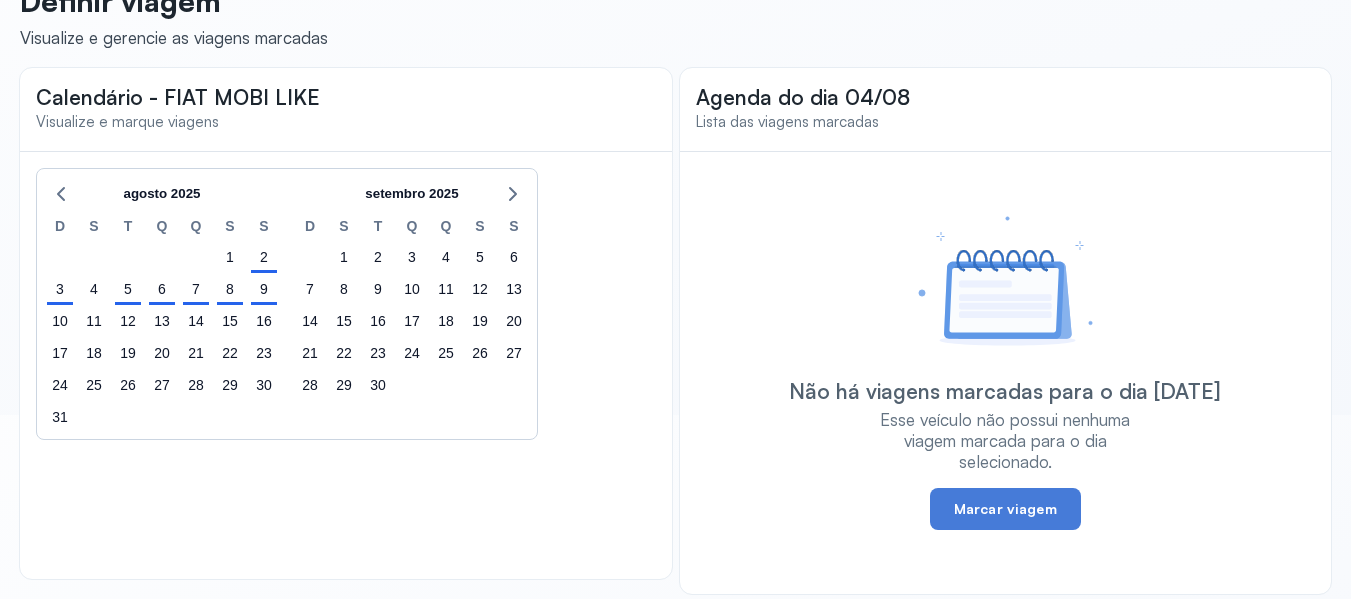 scroll, scrollTop: 199, scrollLeft: 0, axis: vertical 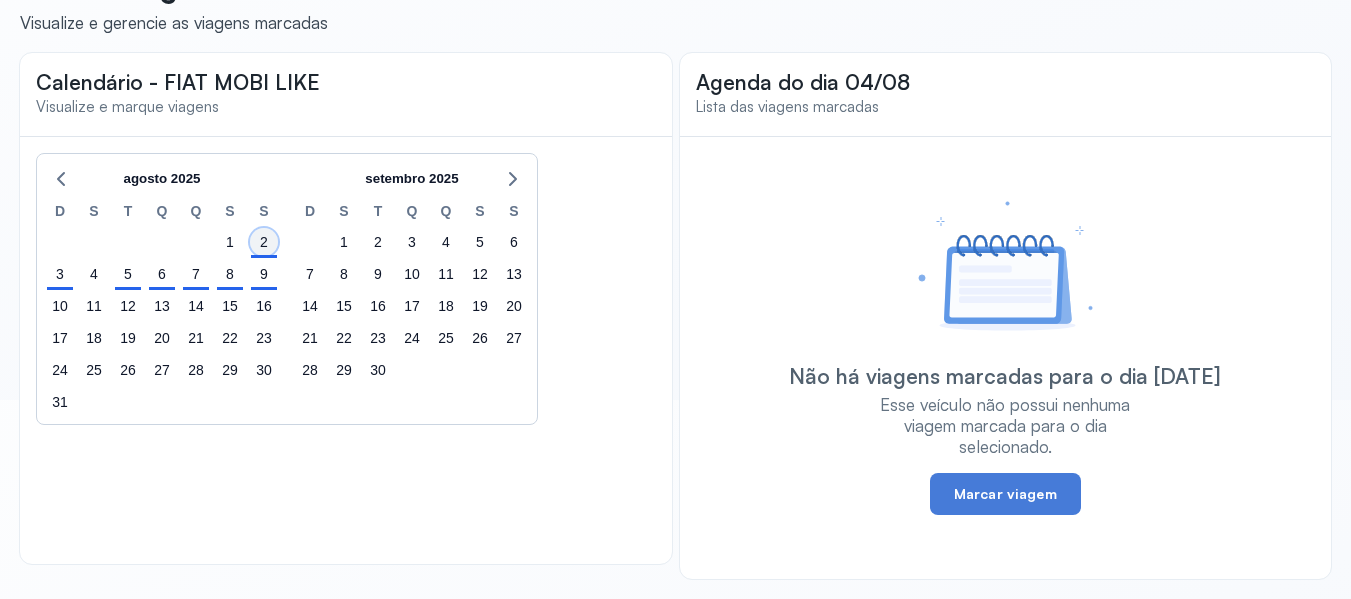 click on "2" 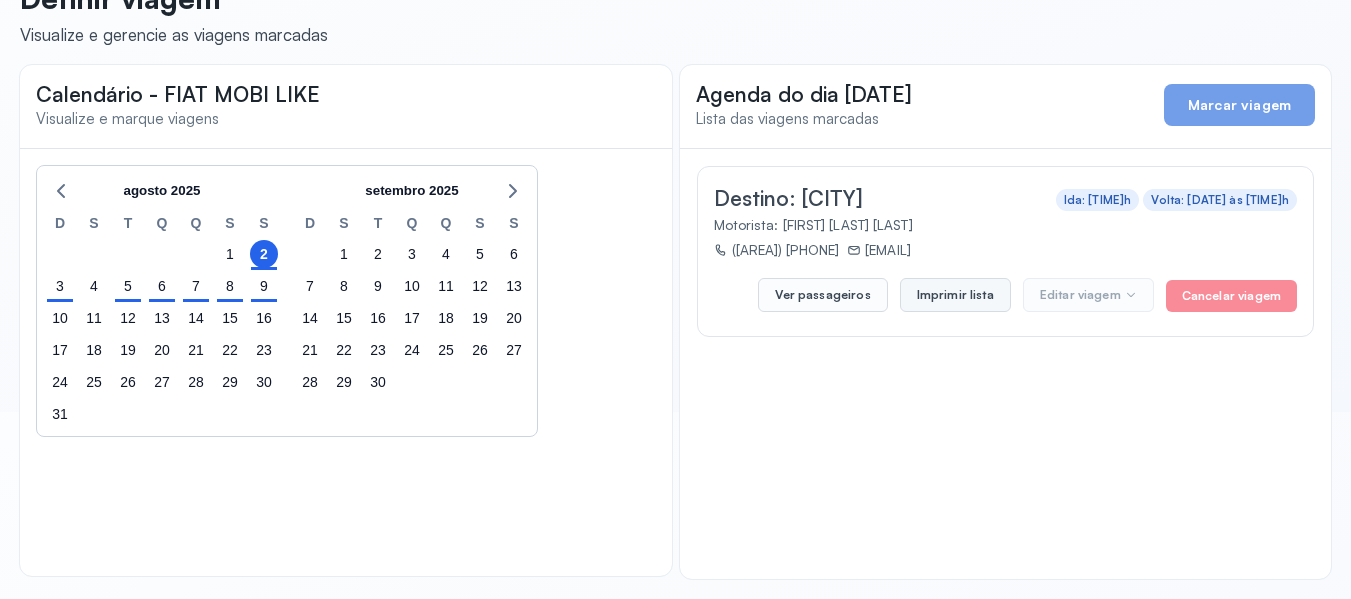 click on "Imprimir lista" at bounding box center [955, 295] 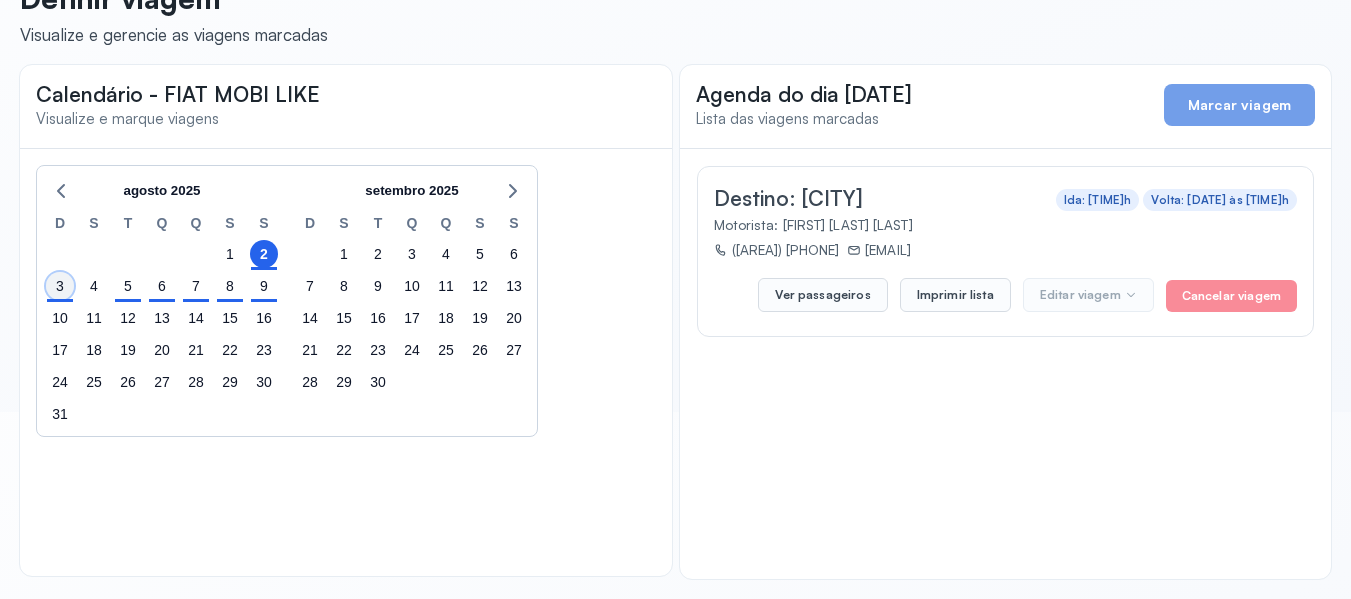 click on "3" 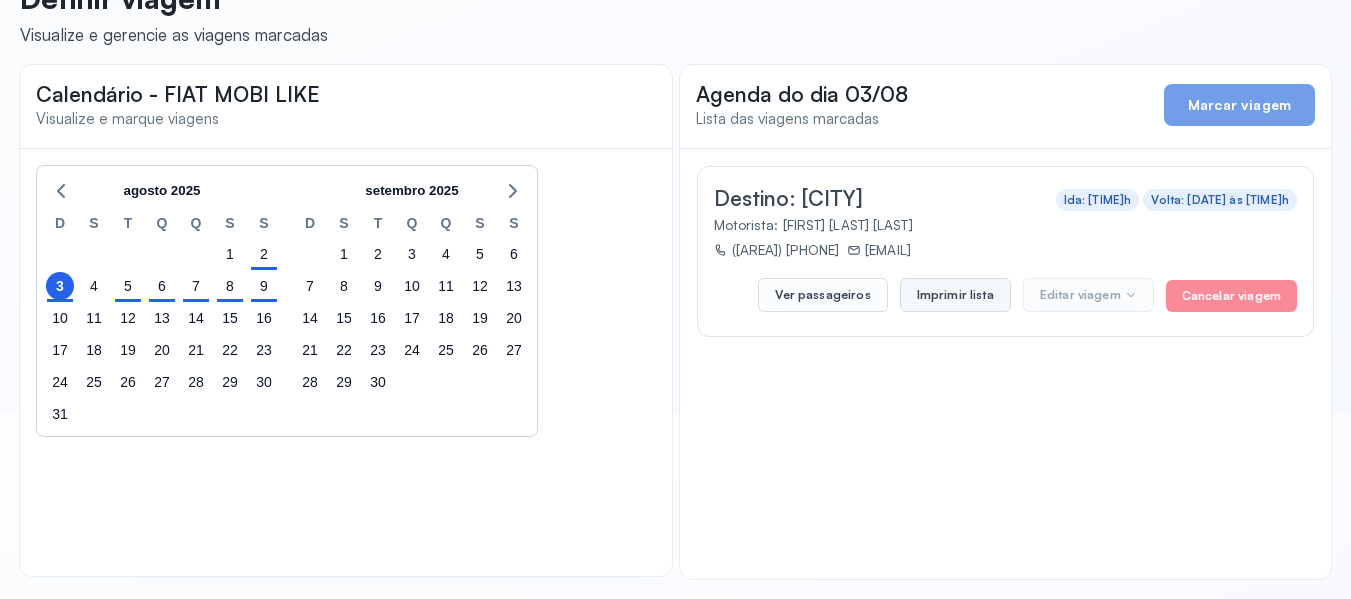 click on "Imprimir lista" at bounding box center [955, 295] 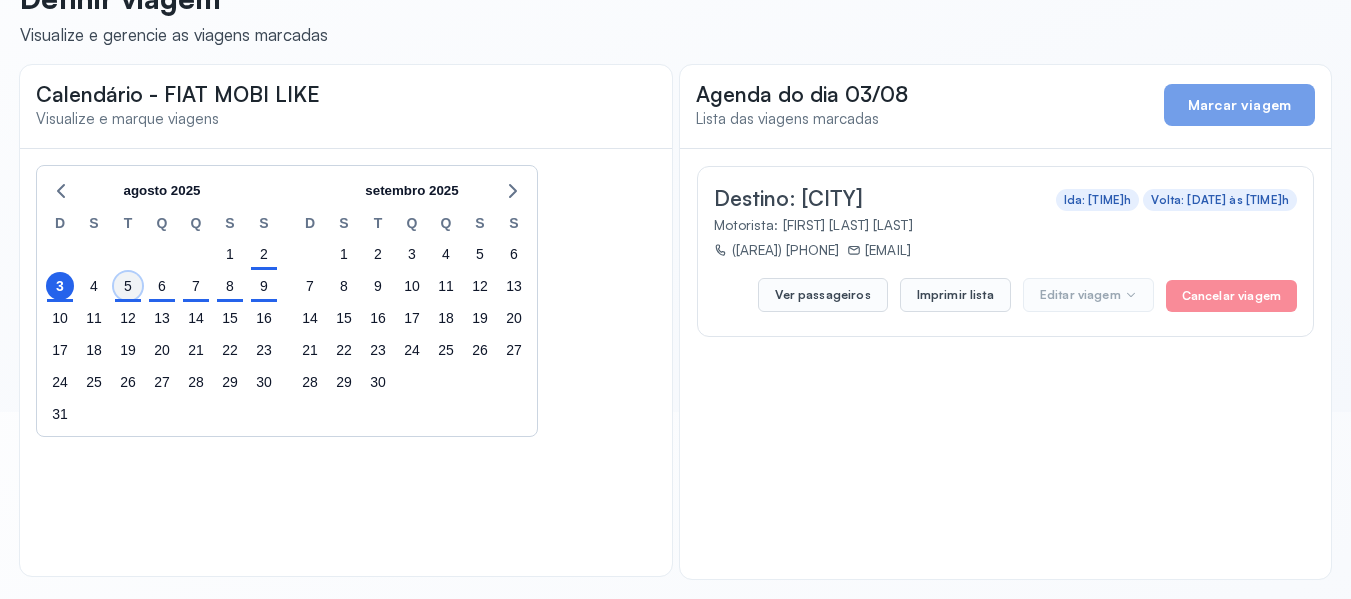 click on "5" 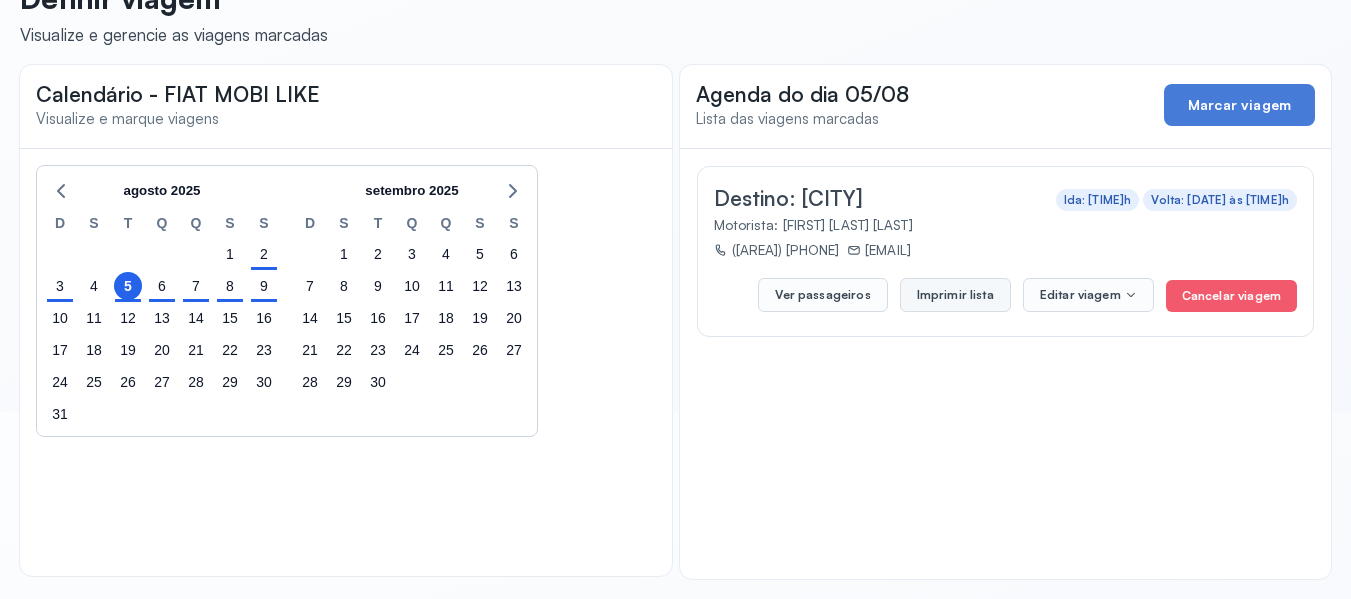 click on "Imprimir lista" at bounding box center [955, 295] 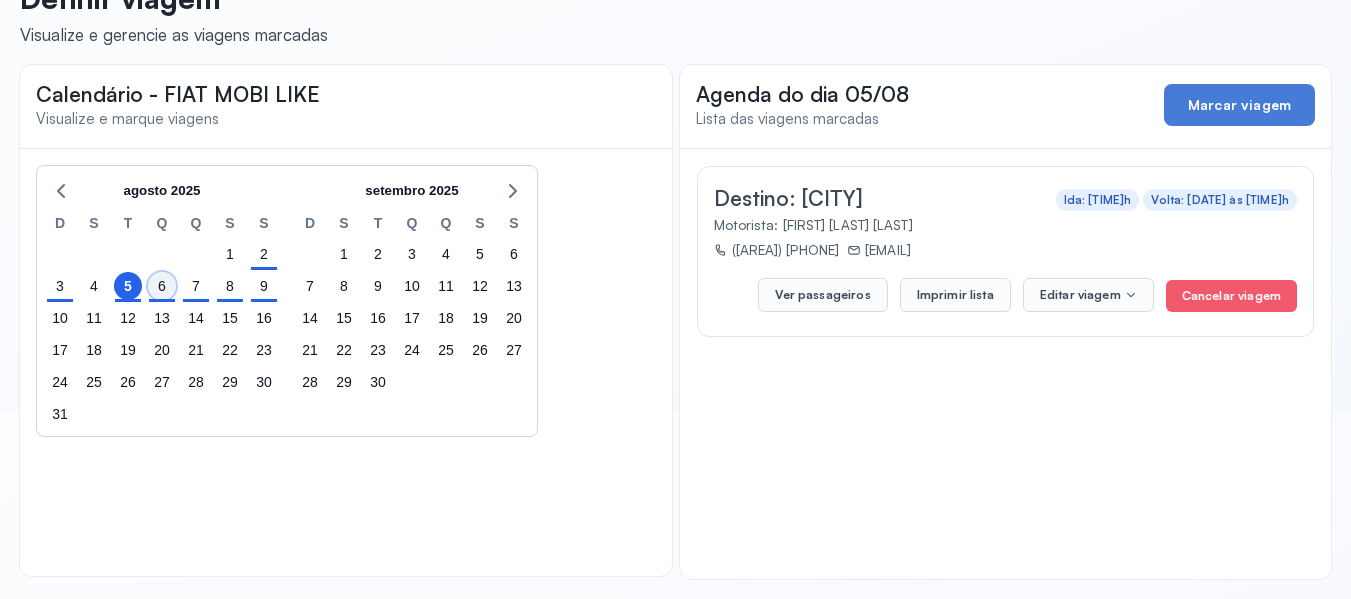 click on "6" 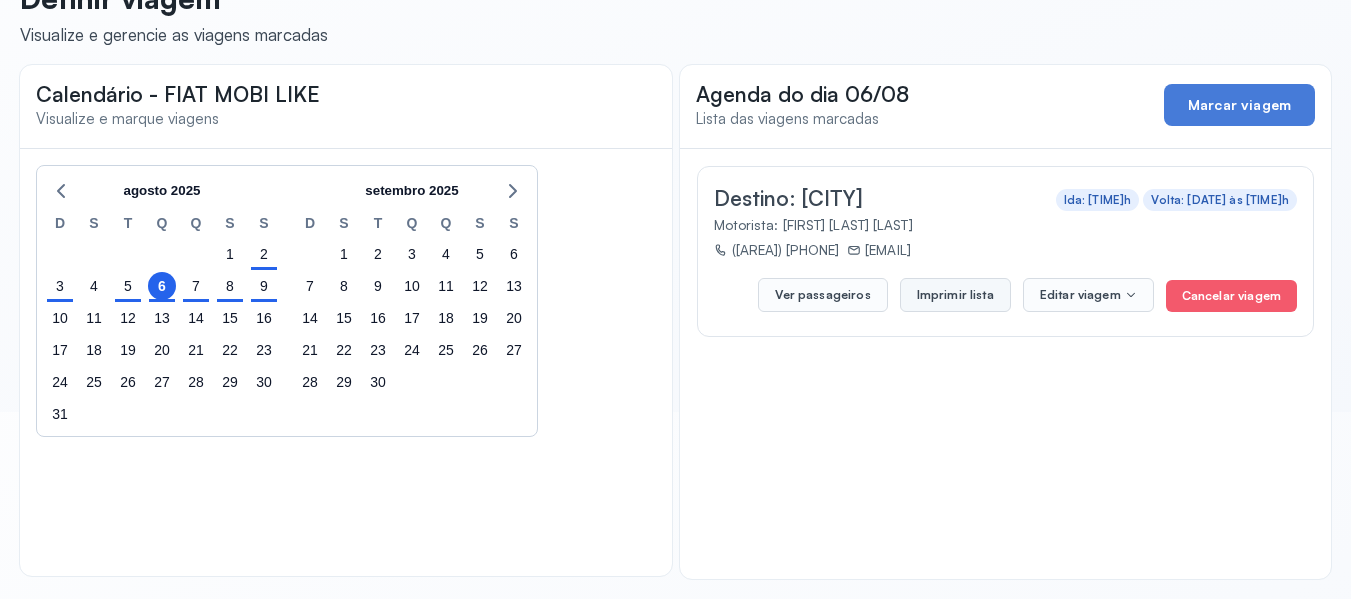 click on "Imprimir lista" at bounding box center (955, 295) 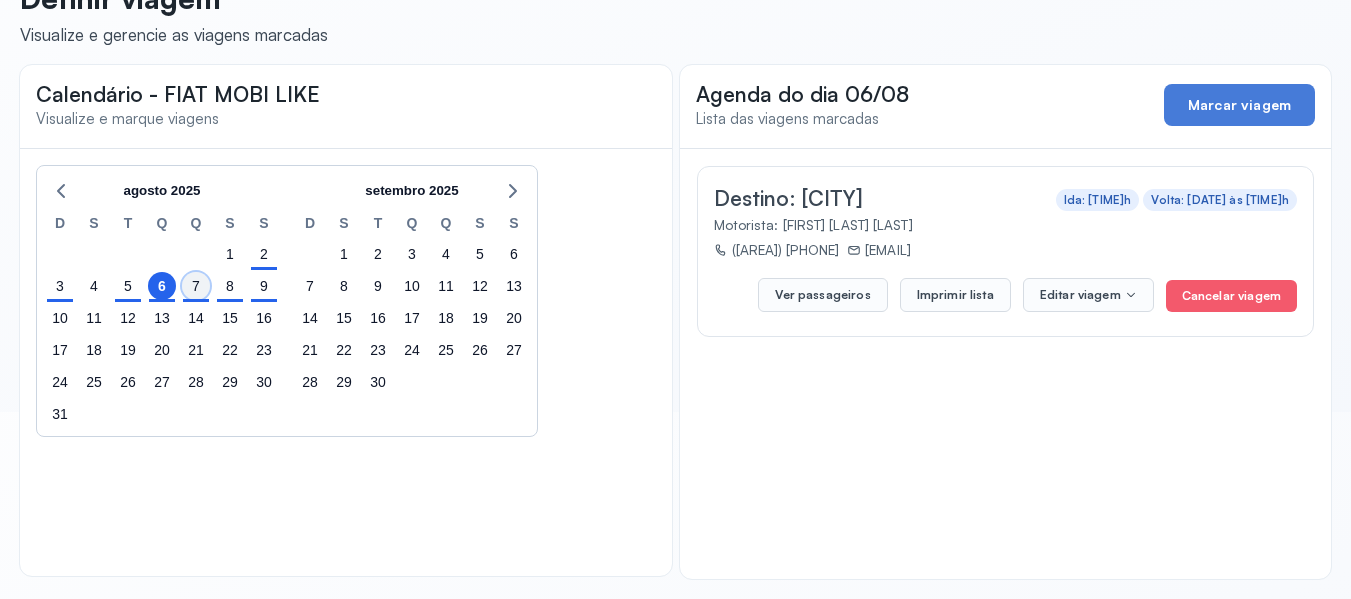 click on "7" 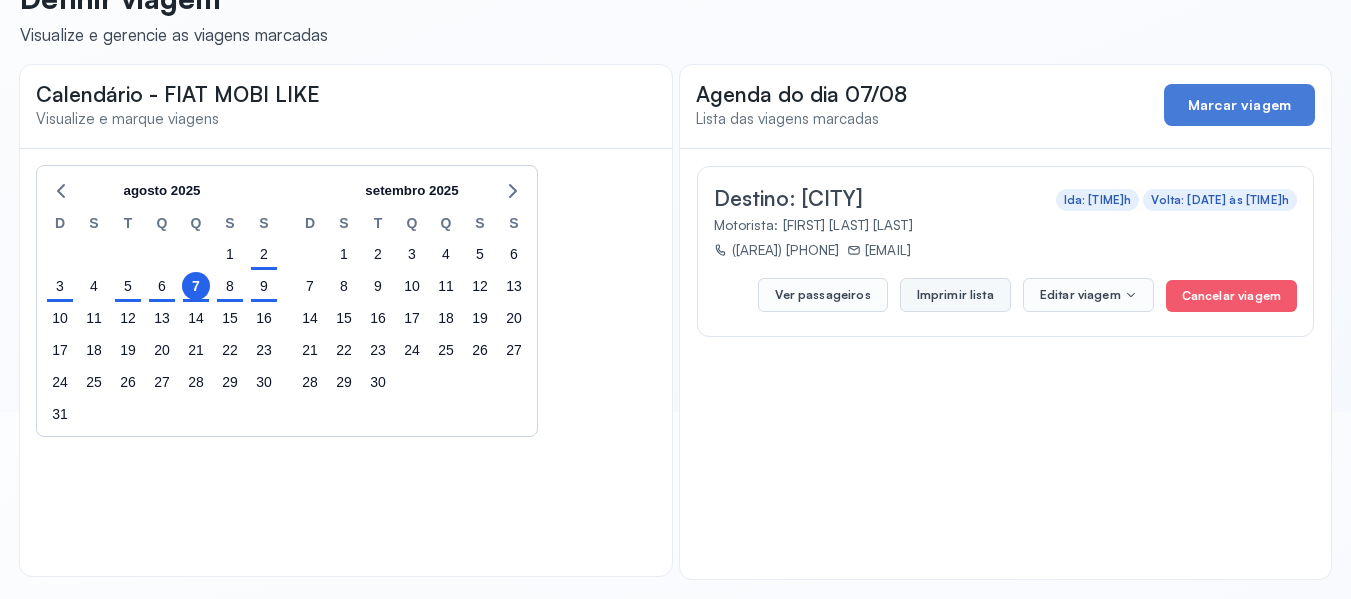 click on "Imprimir lista" at bounding box center (955, 295) 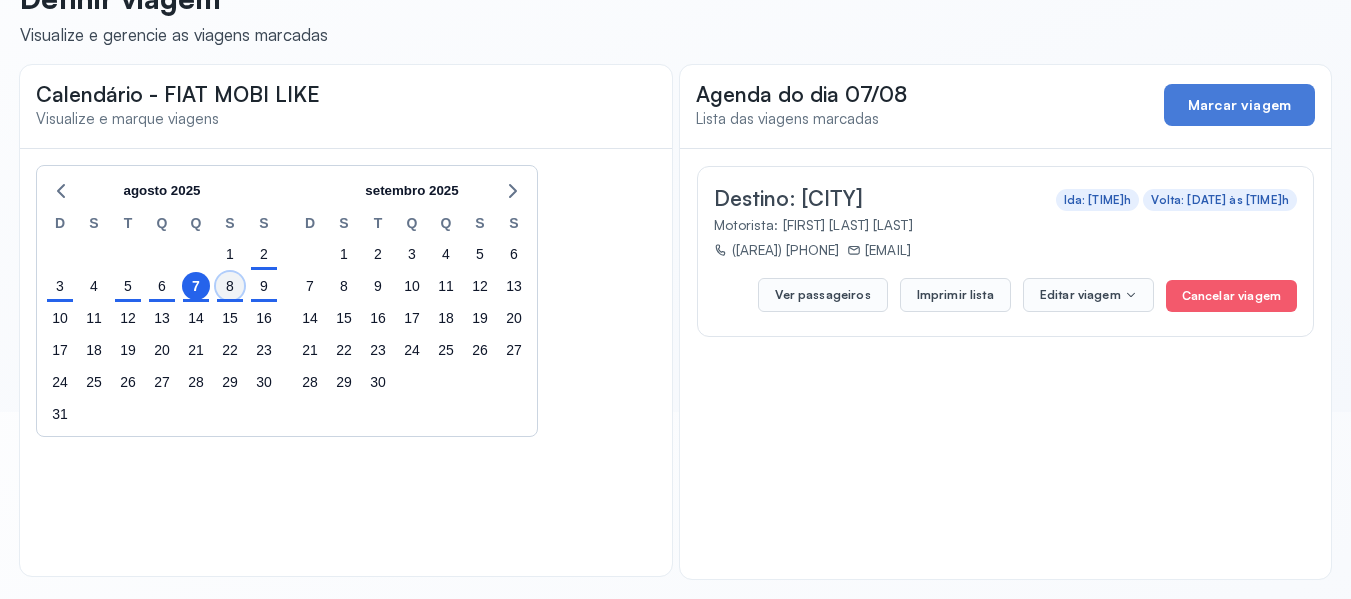 click on "8" 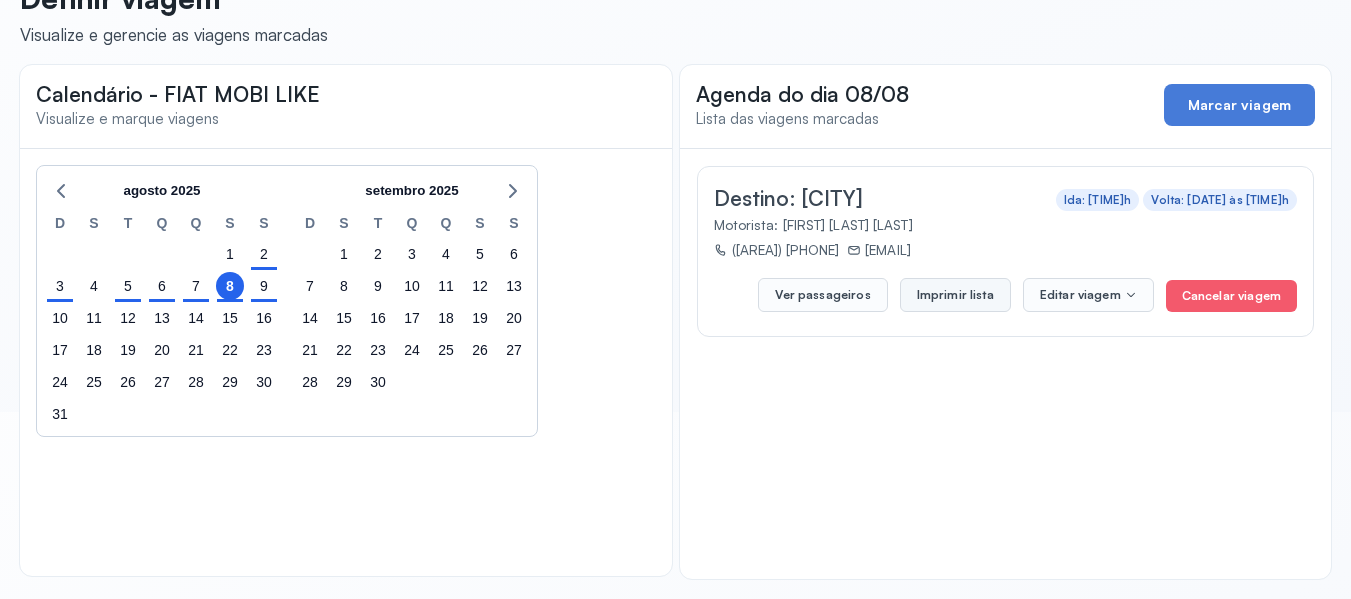 click on "Imprimir lista" at bounding box center (955, 295) 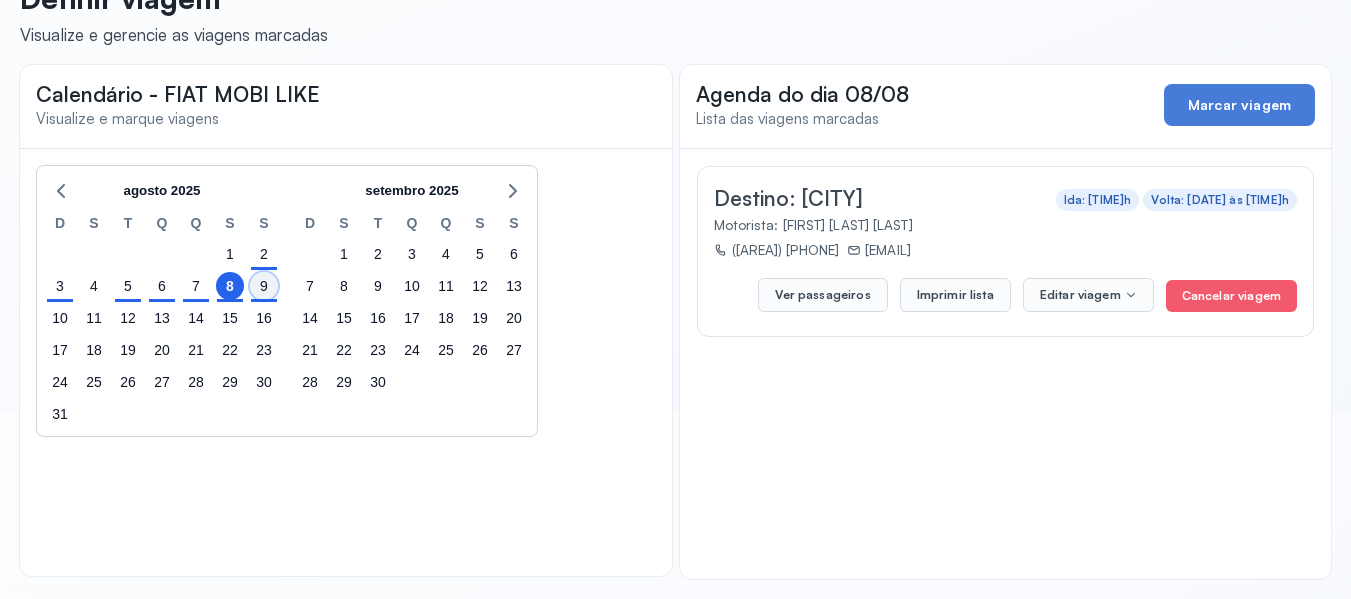 click on "9" 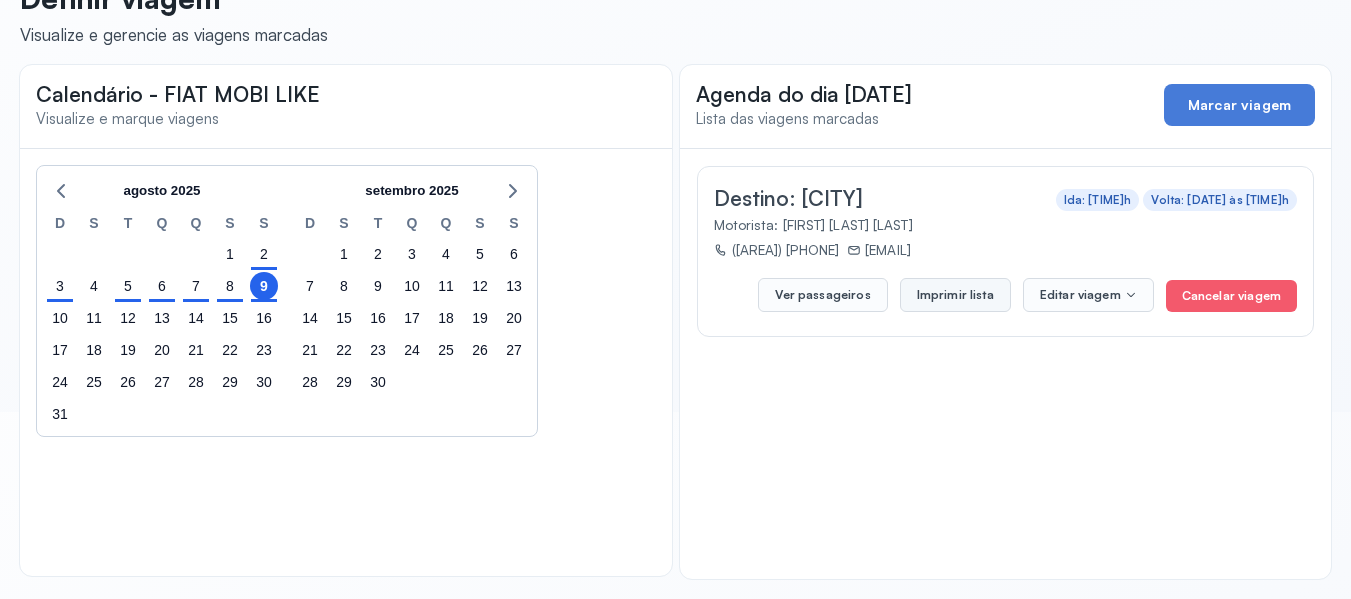 click on "Imprimir lista" at bounding box center (955, 295) 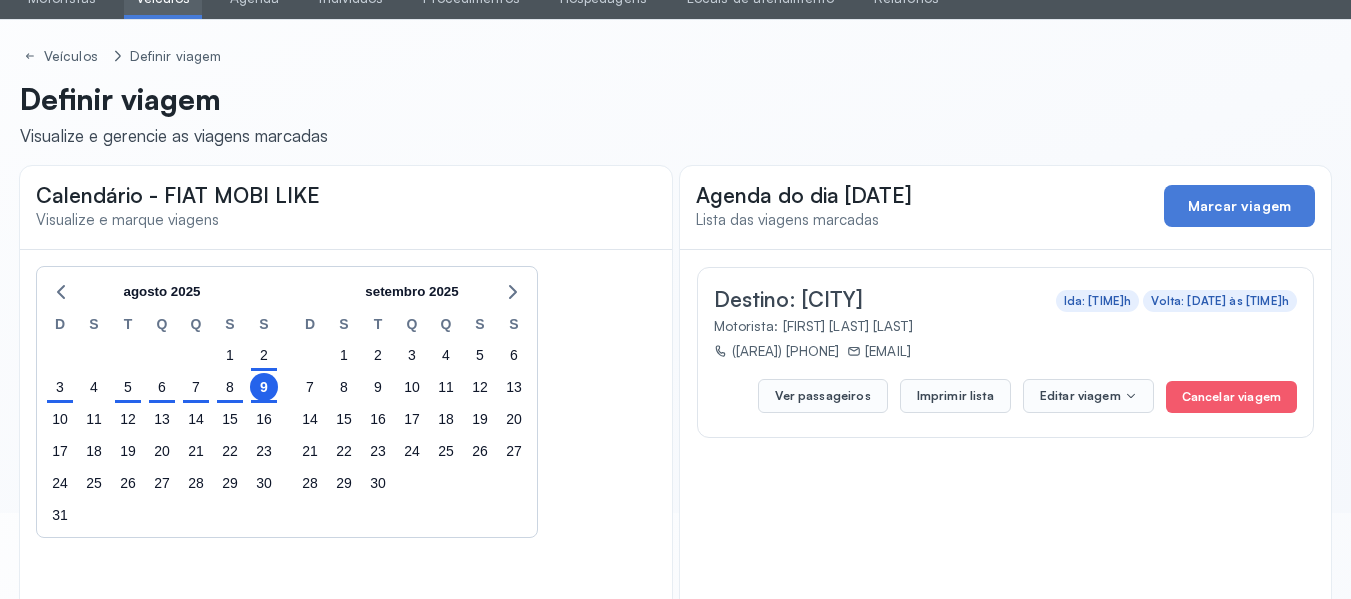 scroll, scrollTop: 0, scrollLeft: 0, axis: both 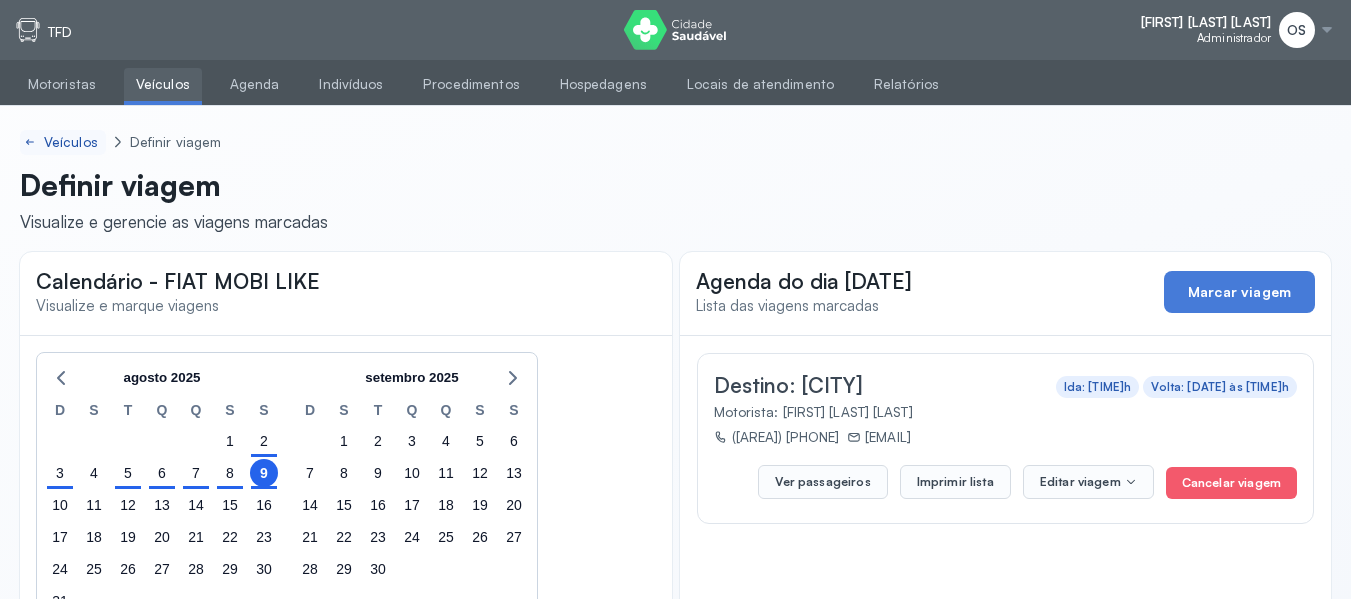 click on "Veículos" 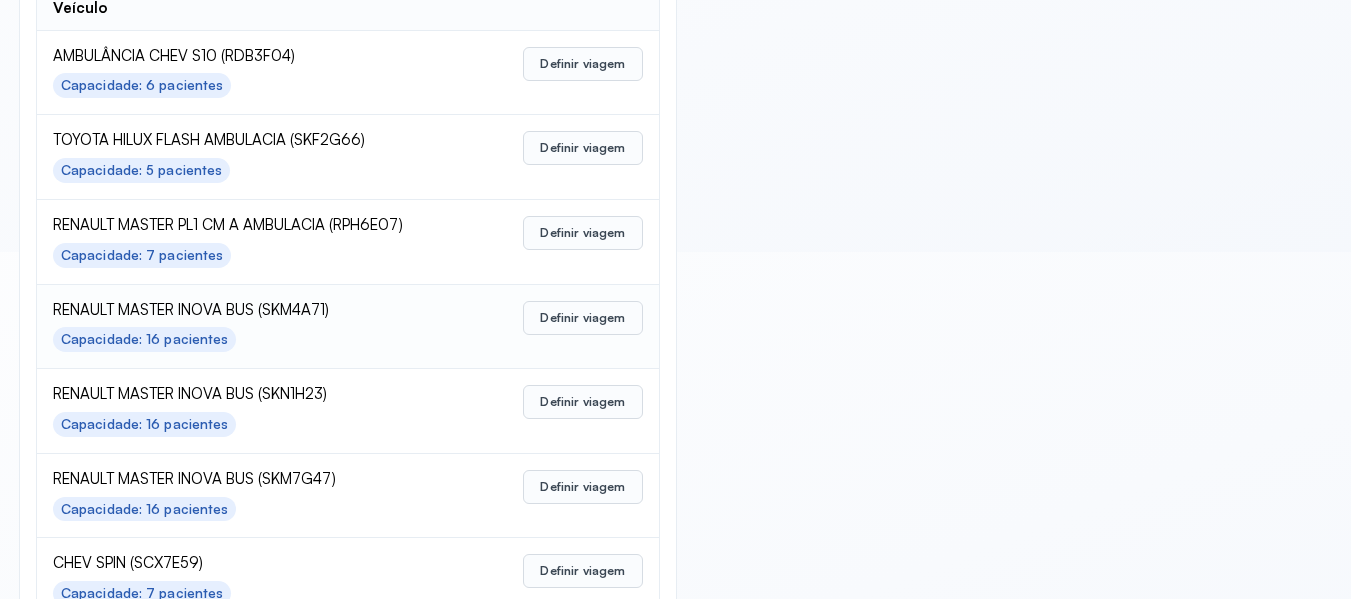 scroll, scrollTop: 400, scrollLeft: 0, axis: vertical 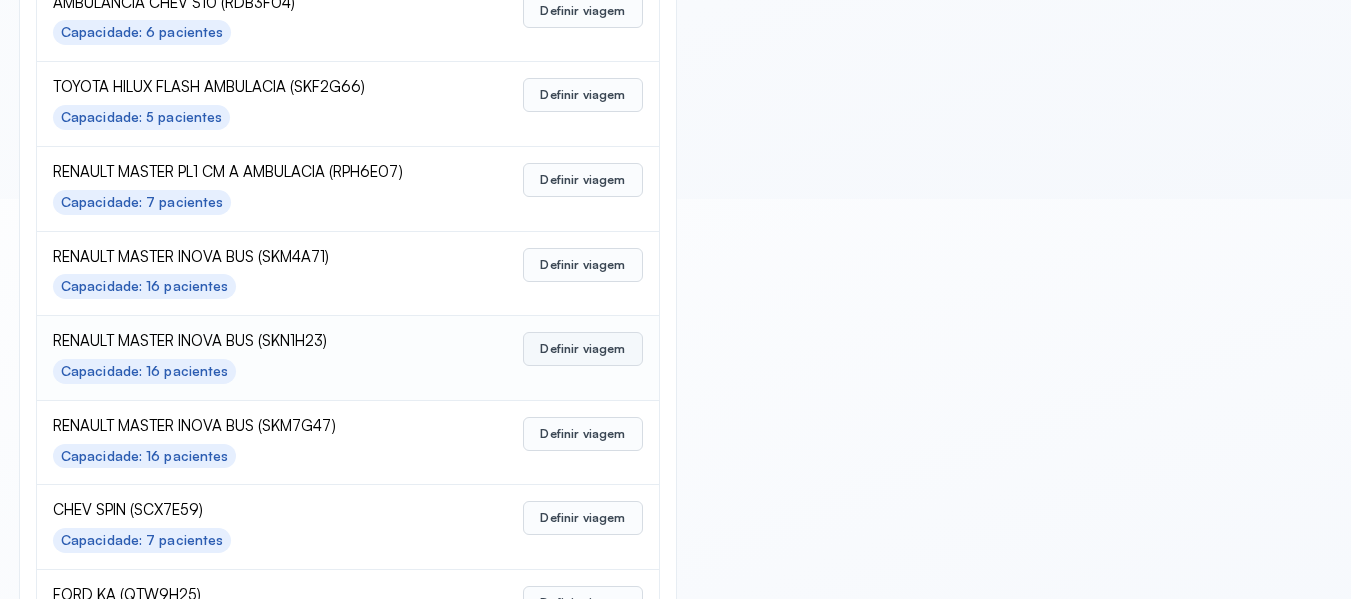 click on "Definir viagem" at bounding box center (582, 349) 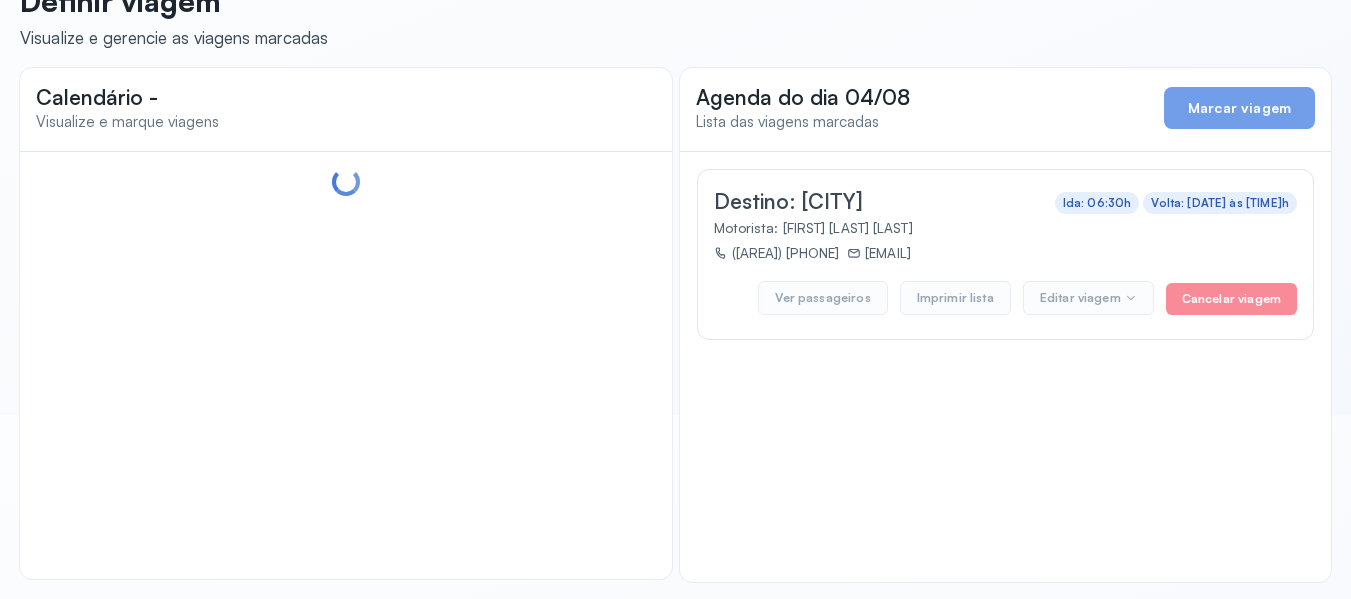 scroll, scrollTop: 187, scrollLeft: 0, axis: vertical 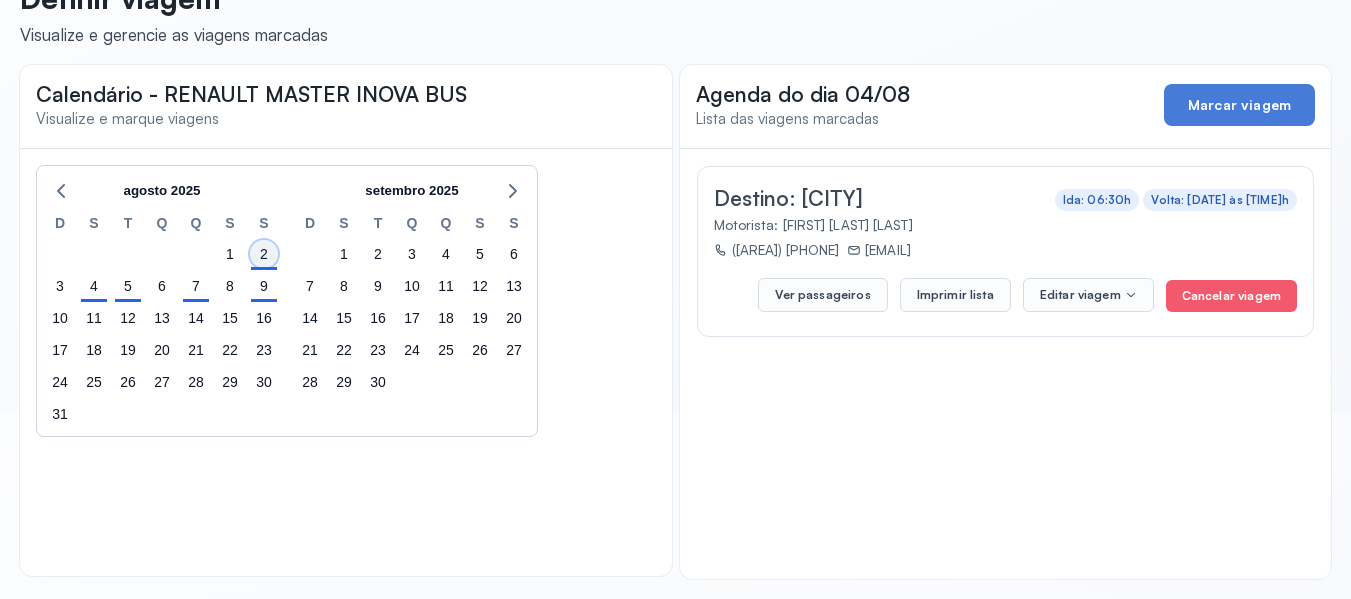 click on "2" 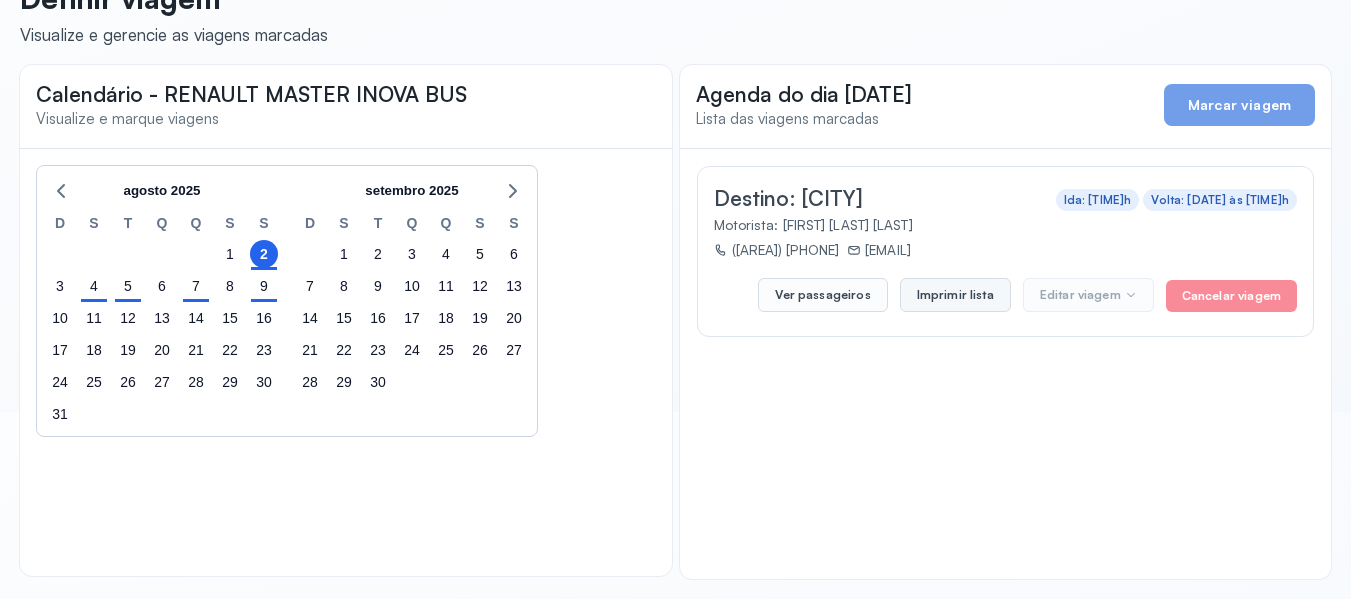 click on "Imprimir lista" at bounding box center (955, 295) 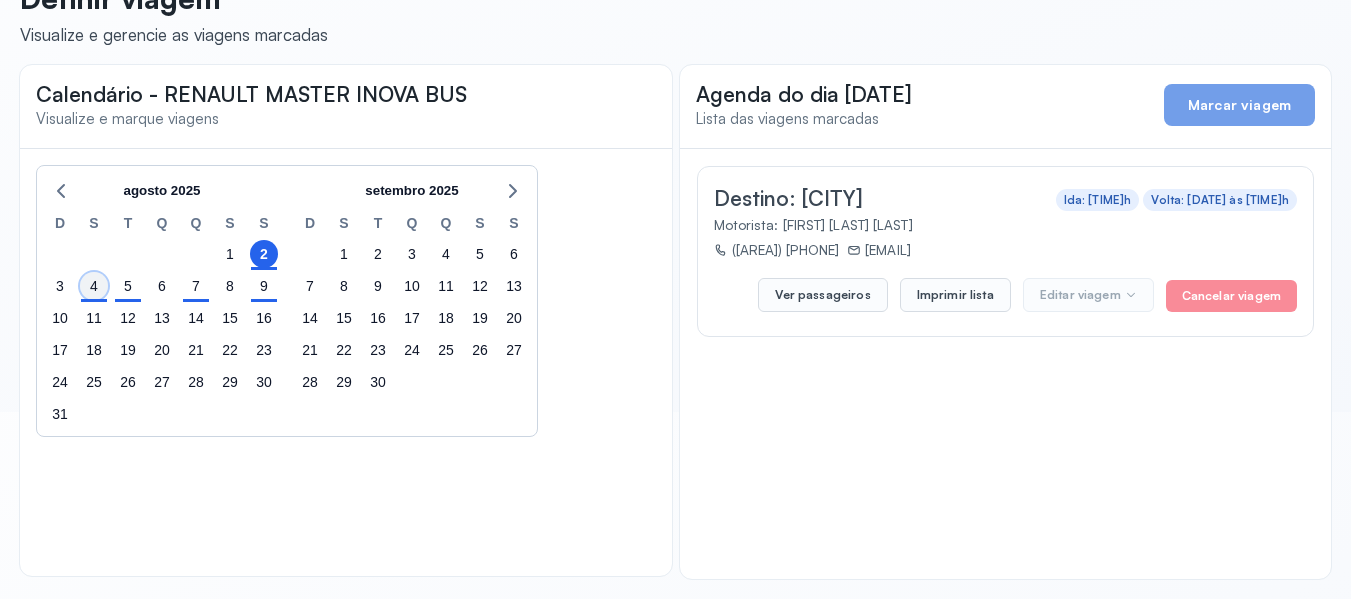 click on "4" 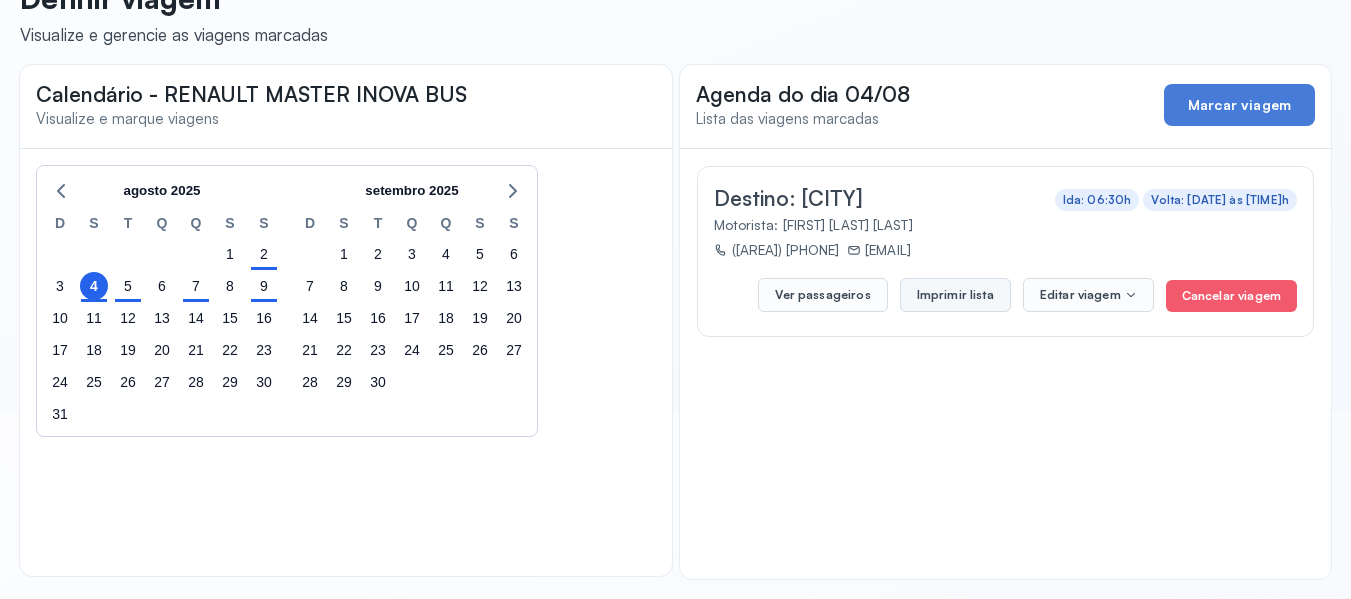 click on "Imprimir lista" at bounding box center [955, 295] 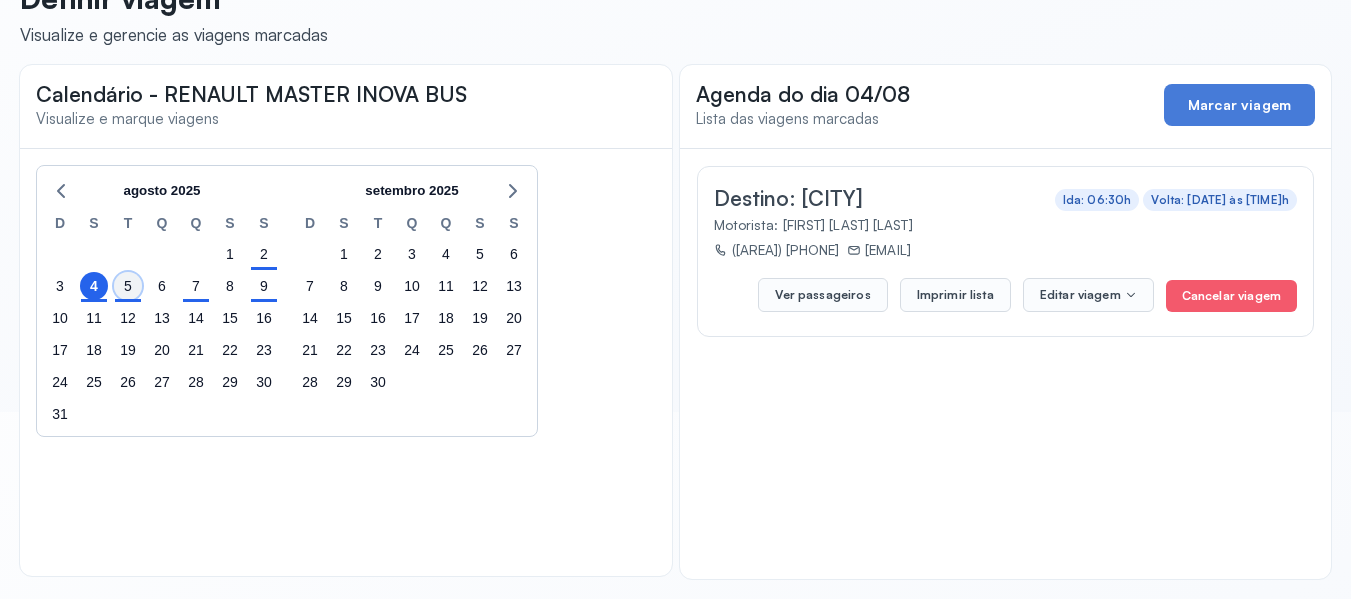 click on "5" 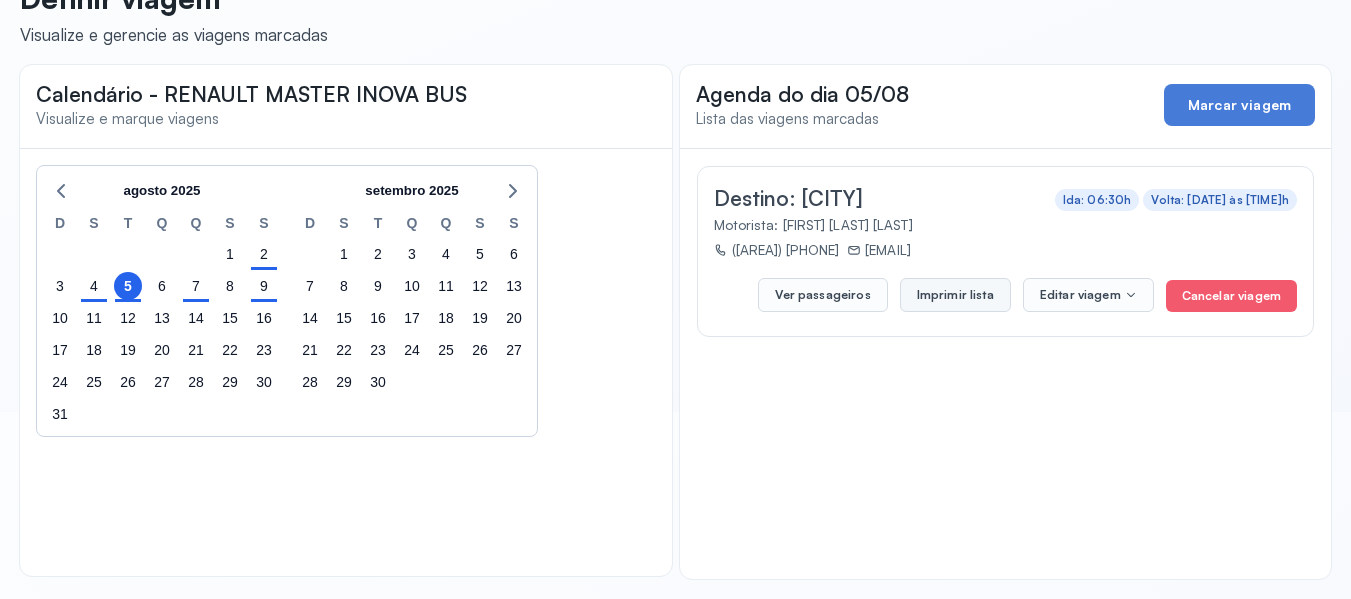 click on "Imprimir lista" at bounding box center [955, 295] 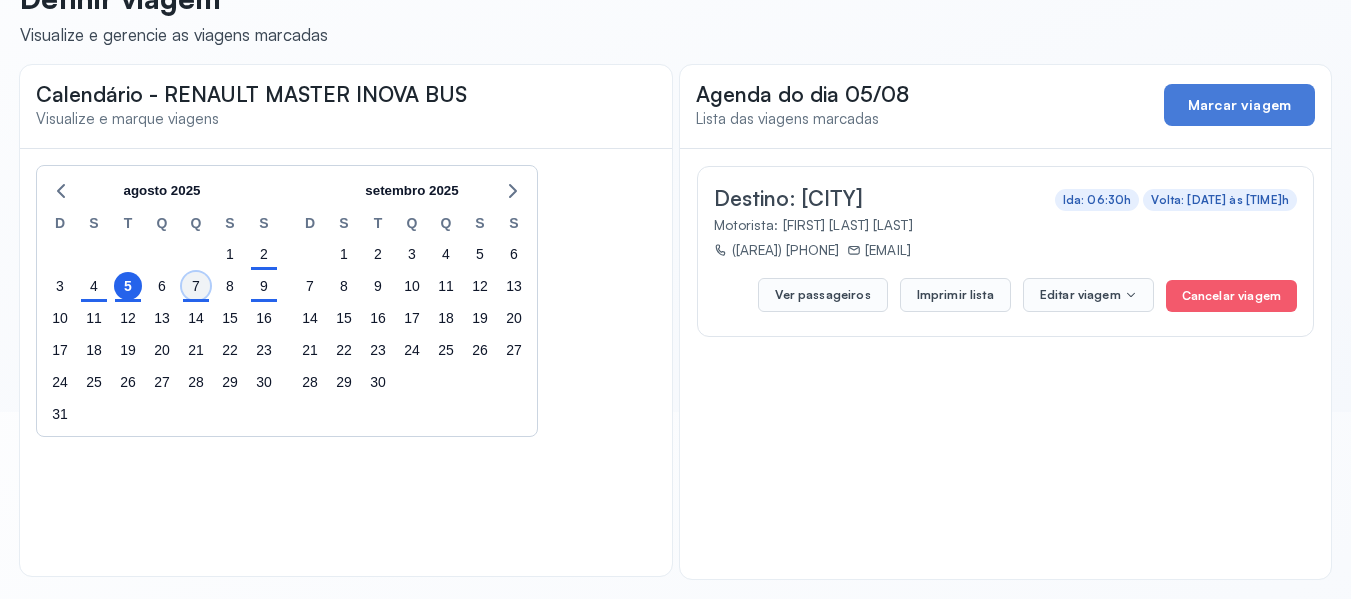 click on "7" 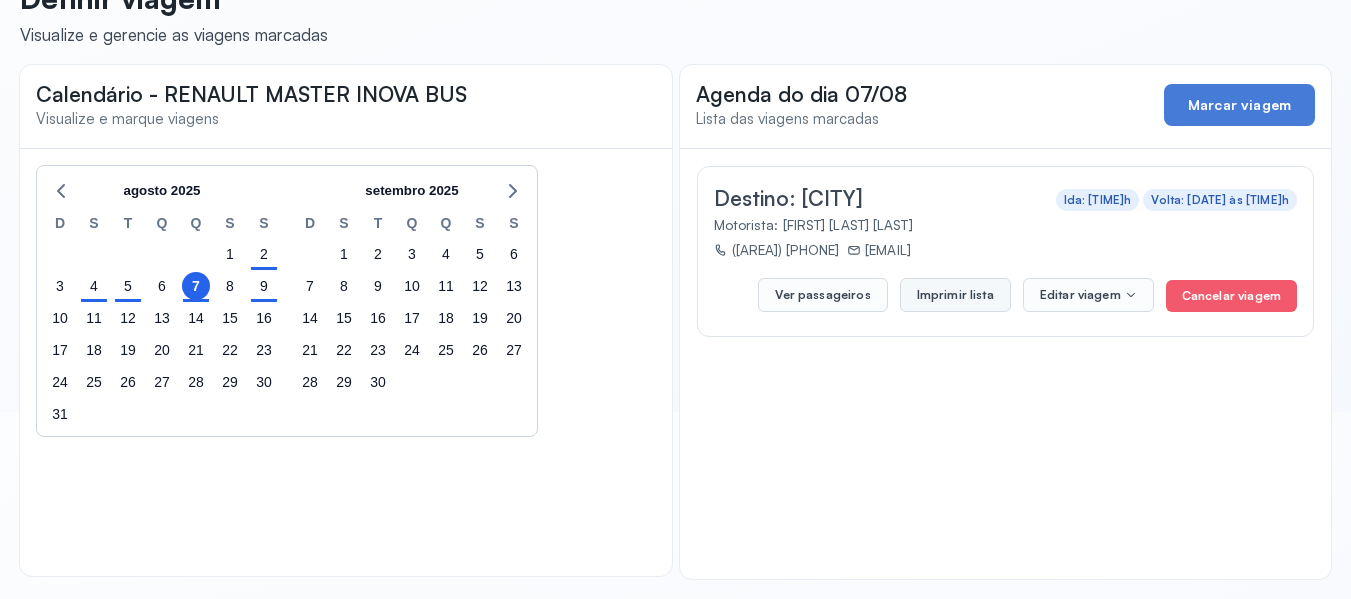 click on "Imprimir lista" at bounding box center [955, 295] 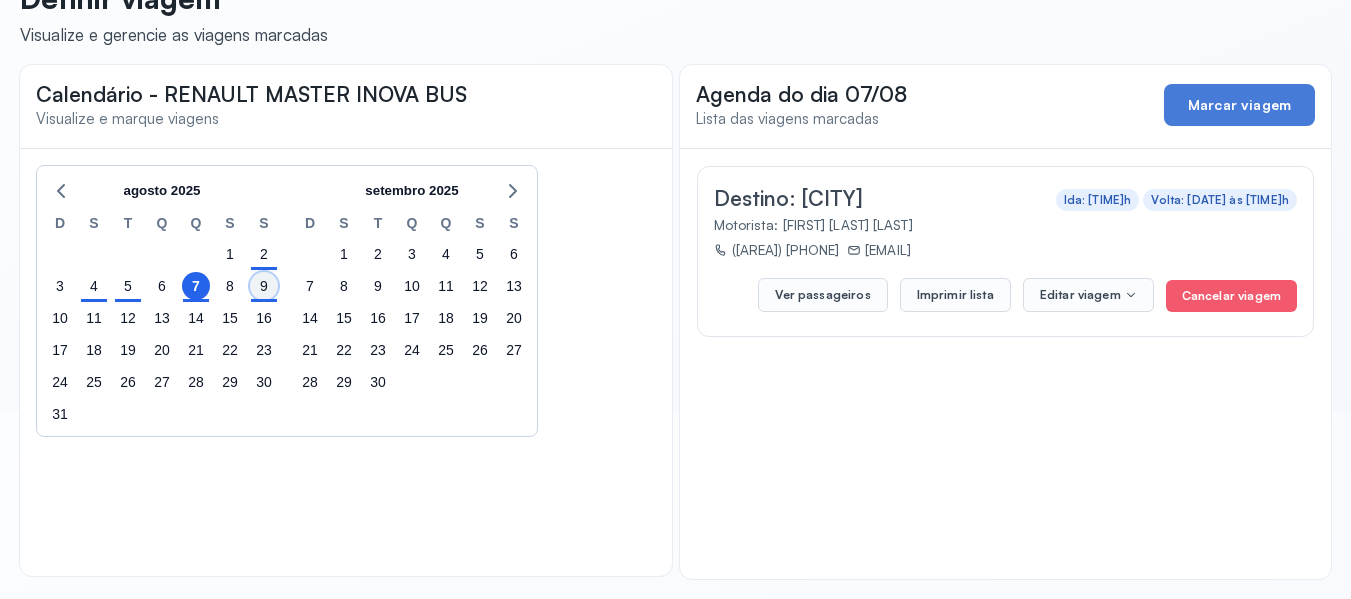click on "9" 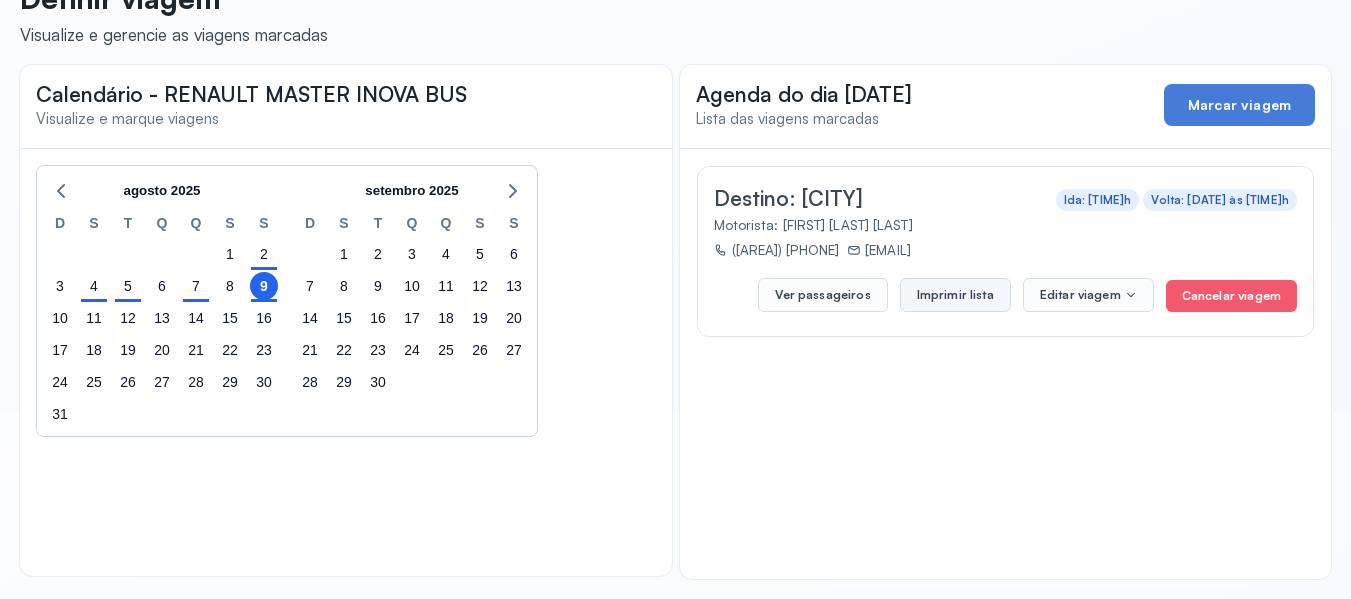 click on "Imprimir lista" at bounding box center [955, 295] 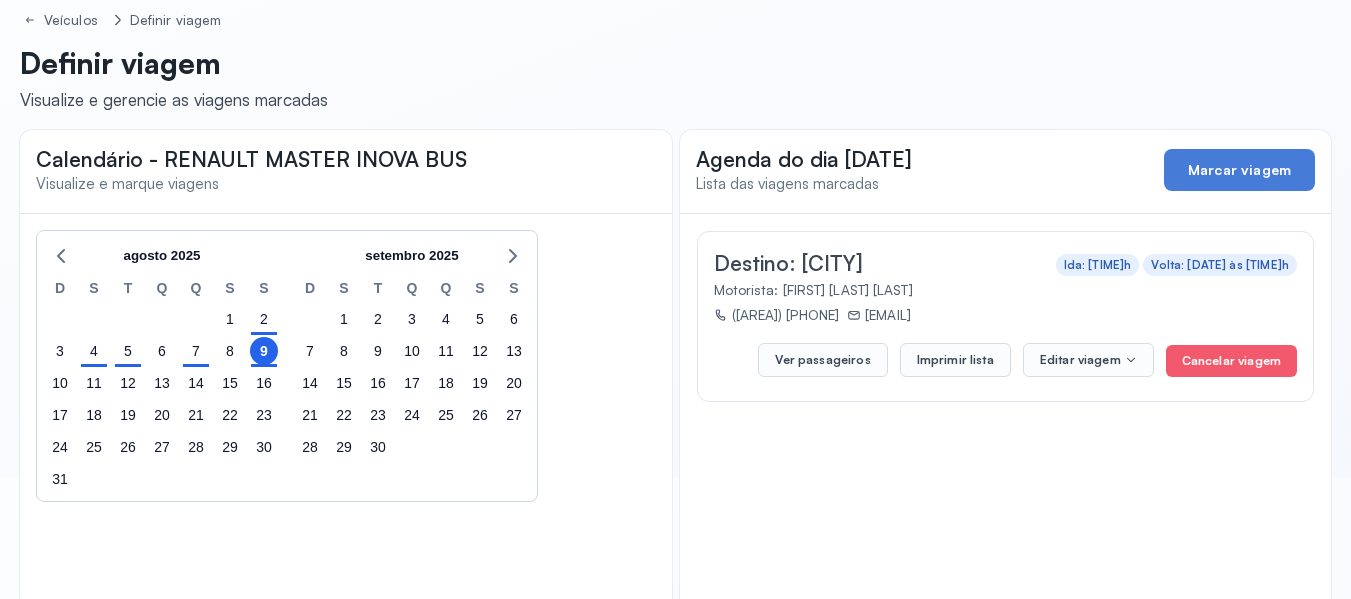 scroll, scrollTop: 87, scrollLeft: 0, axis: vertical 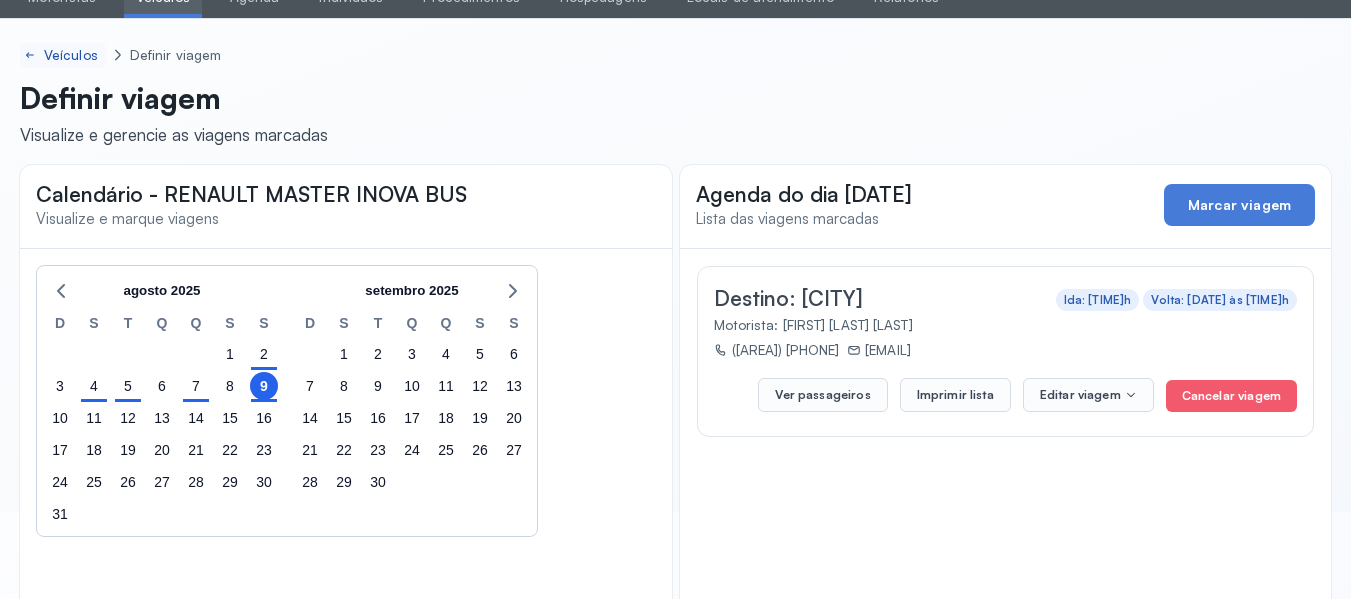 click on "Veículos" at bounding box center (73, 55) 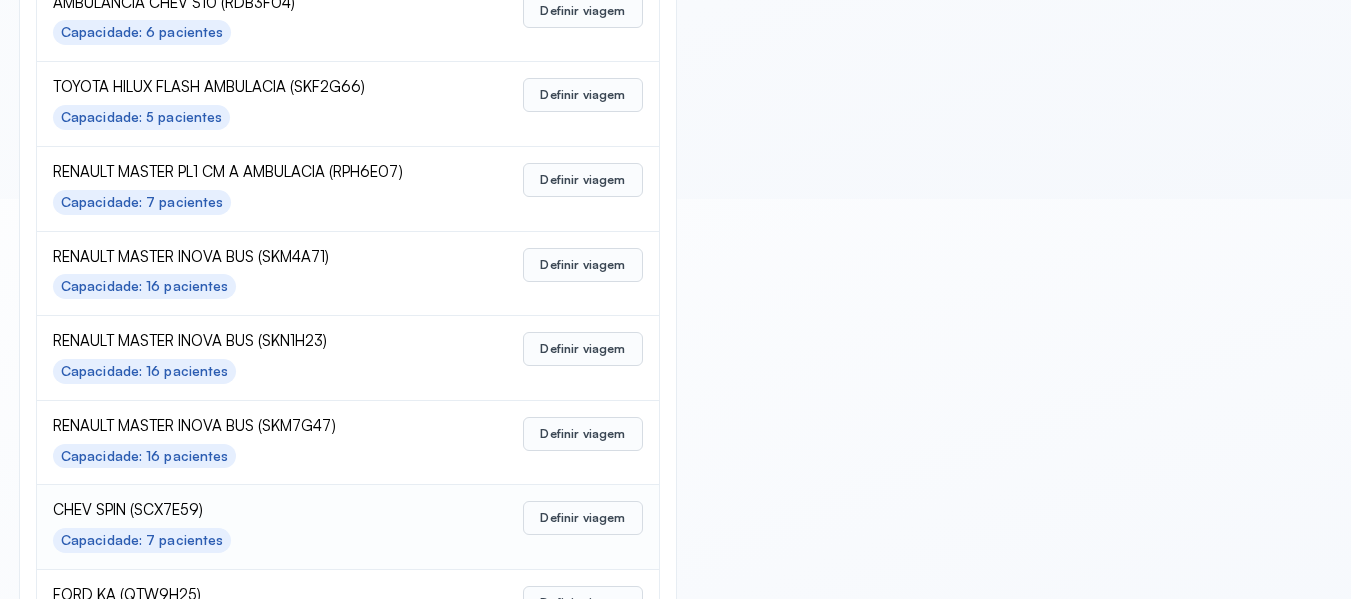 scroll, scrollTop: 500, scrollLeft: 0, axis: vertical 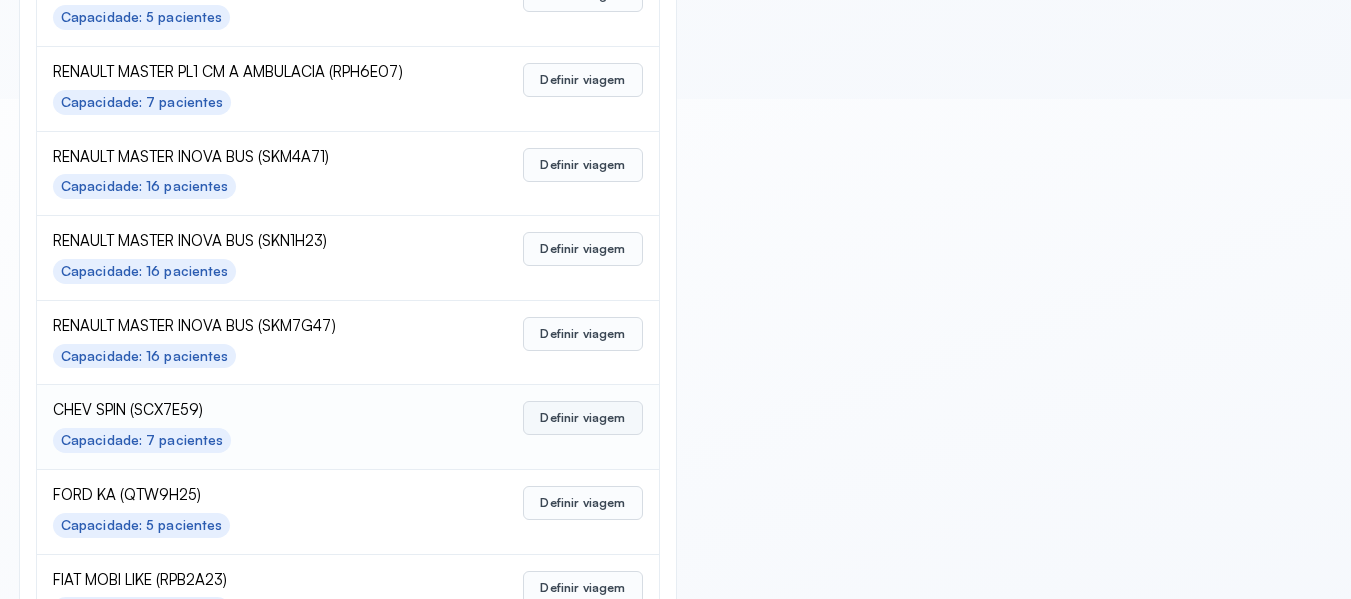 click on "Definir viagem" at bounding box center (582, 418) 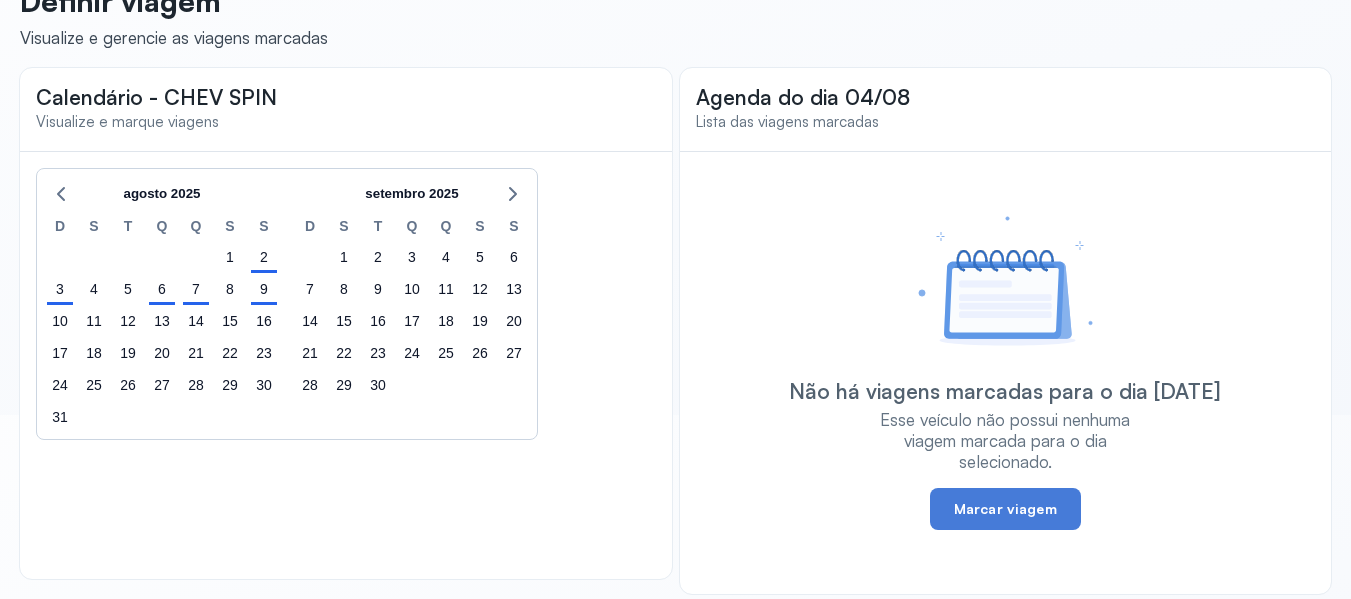scroll, scrollTop: 199, scrollLeft: 0, axis: vertical 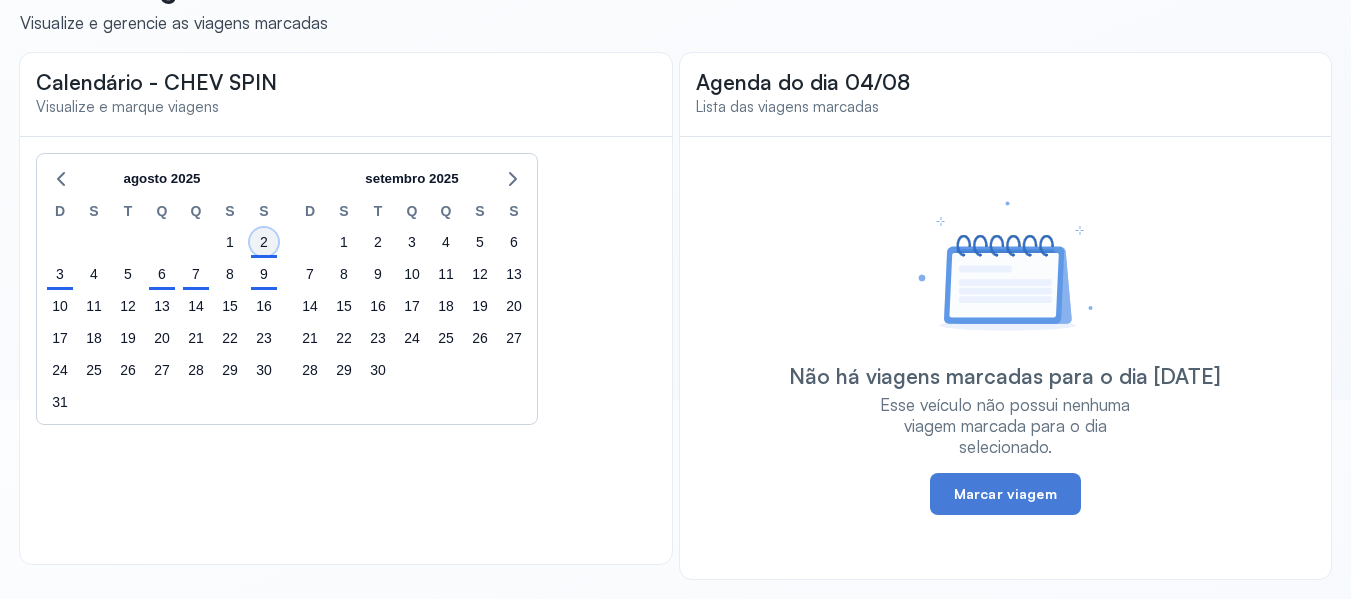 click on "2" 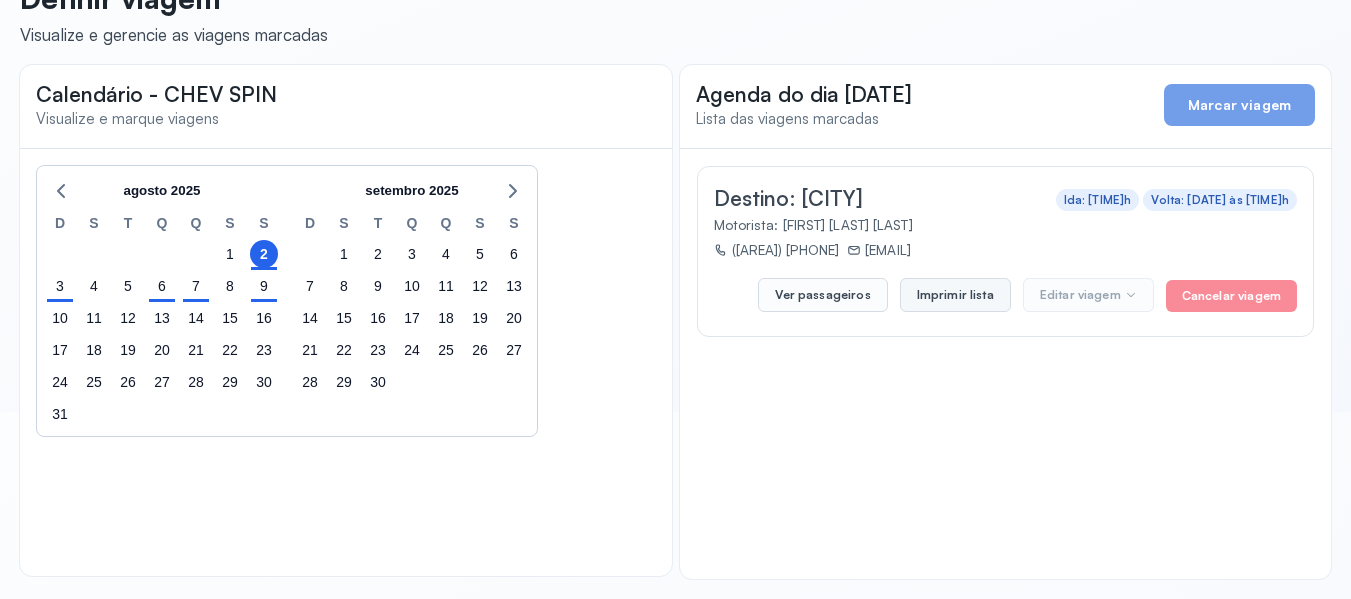 click on "Imprimir lista" at bounding box center [955, 295] 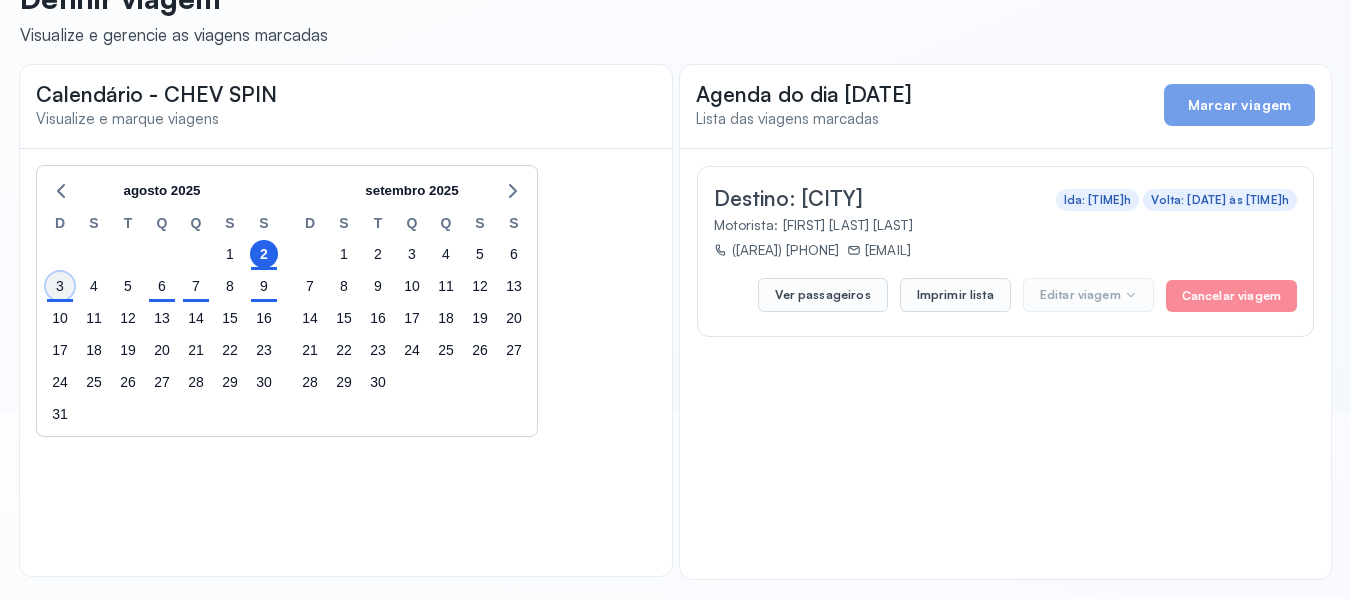 click on "3" 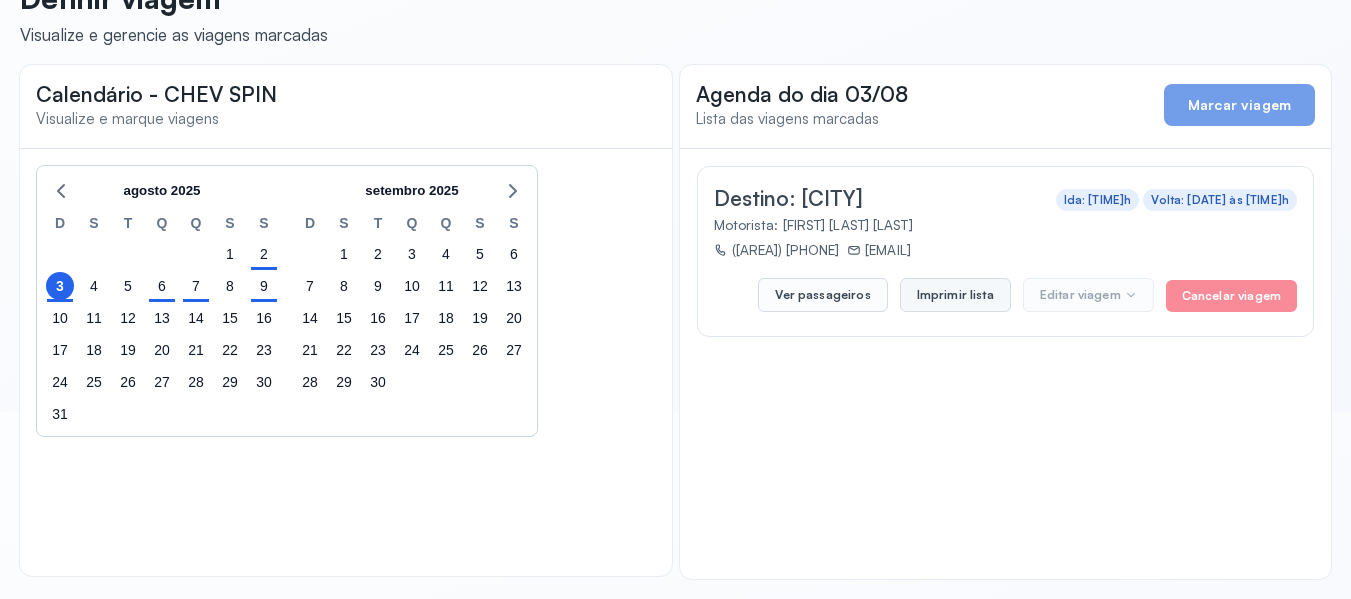click on "Imprimir lista" at bounding box center (955, 295) 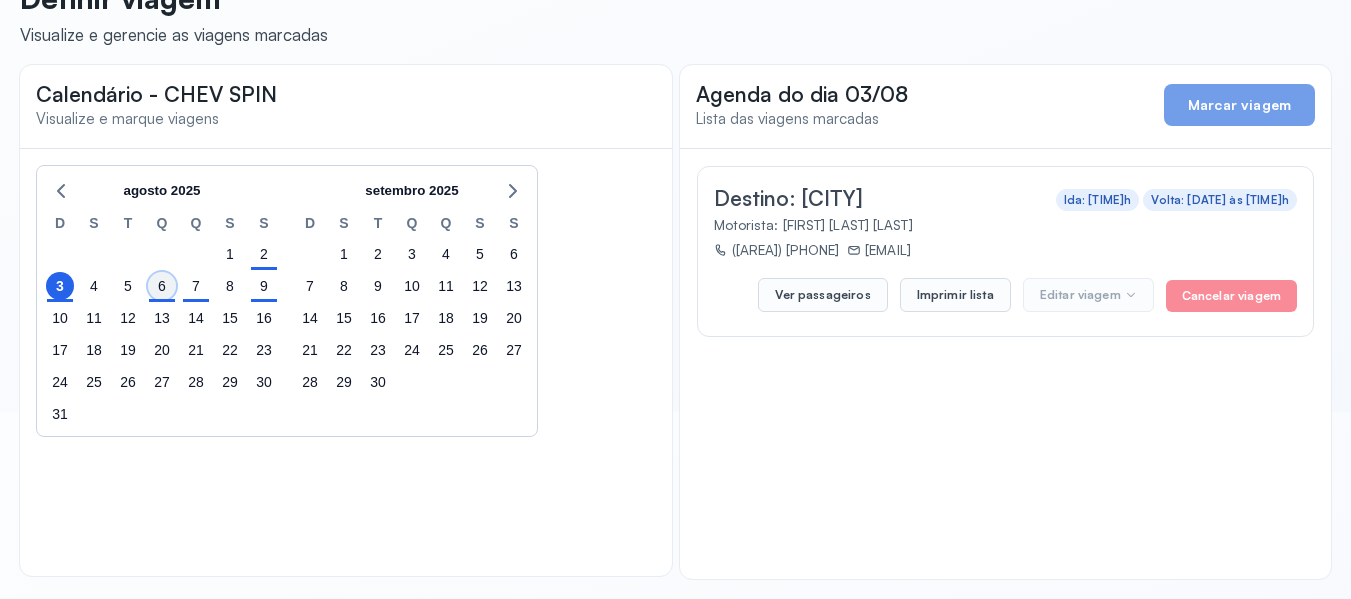 click on "6" 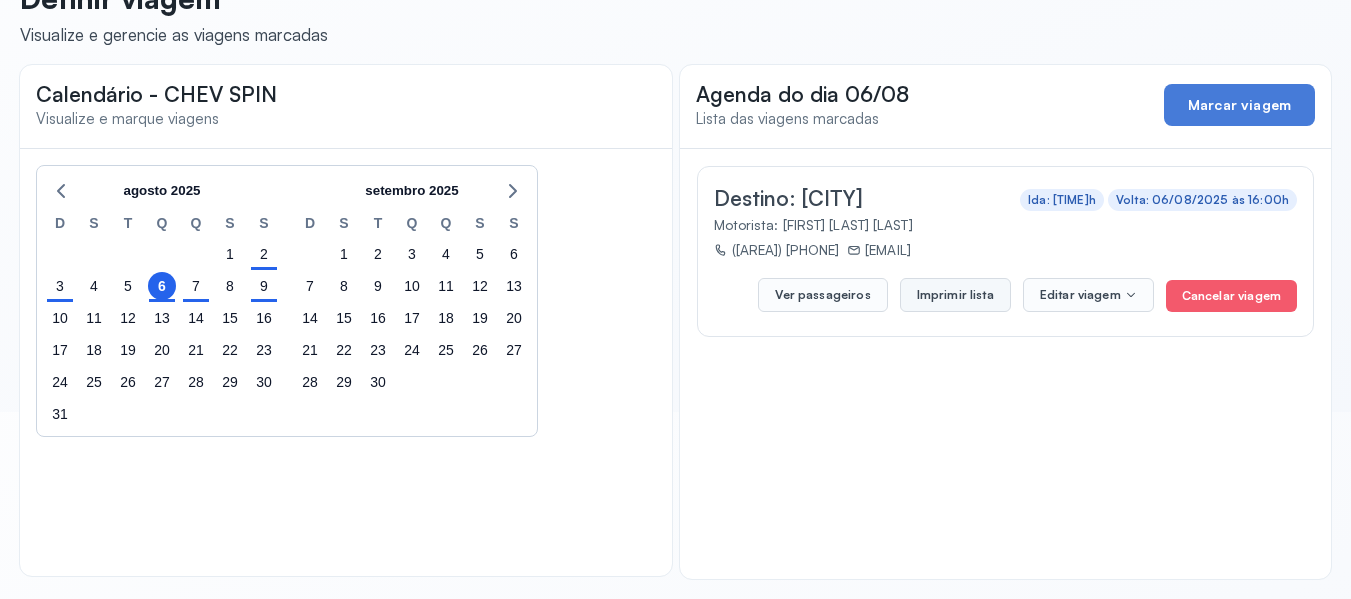 click on "Imprimir lista" at bounding box center (955, 295) 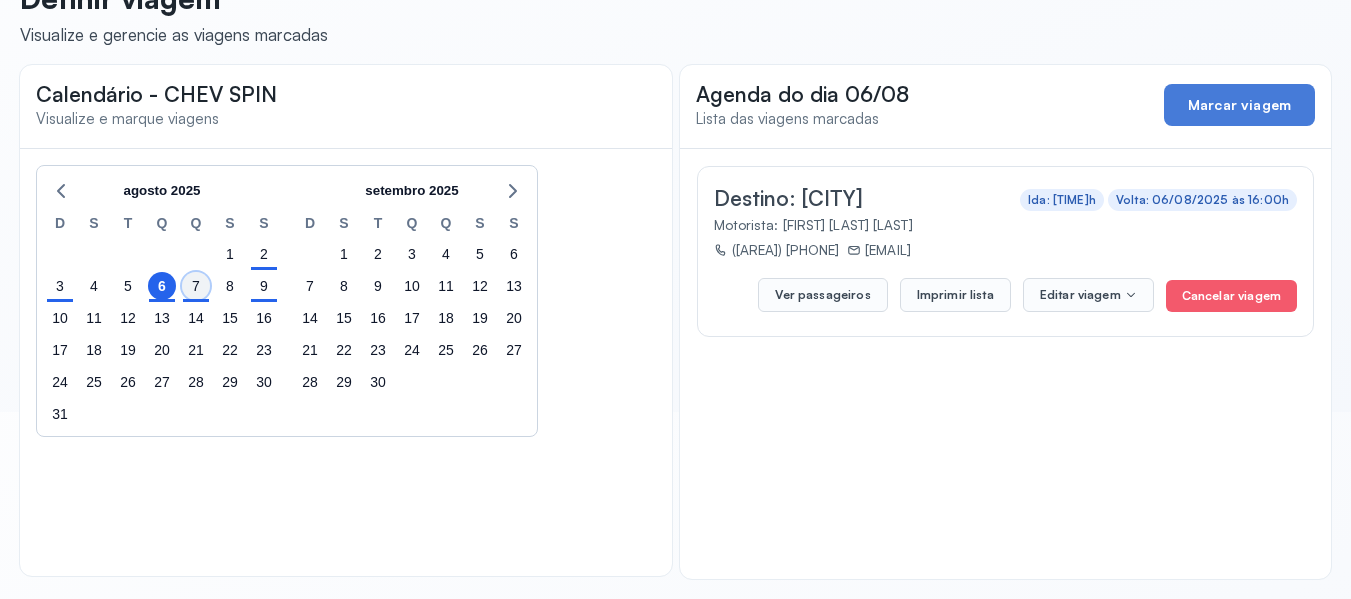 click on "7" 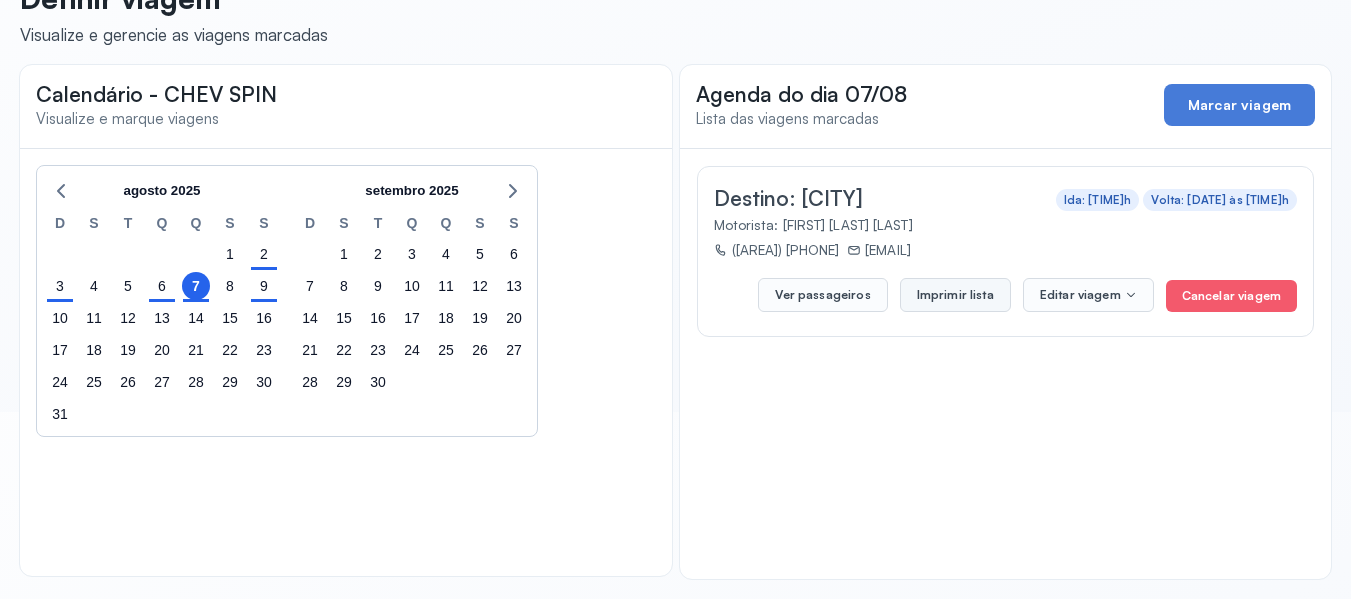 click on "Imprimir lista" at bounding box center (955, 295) 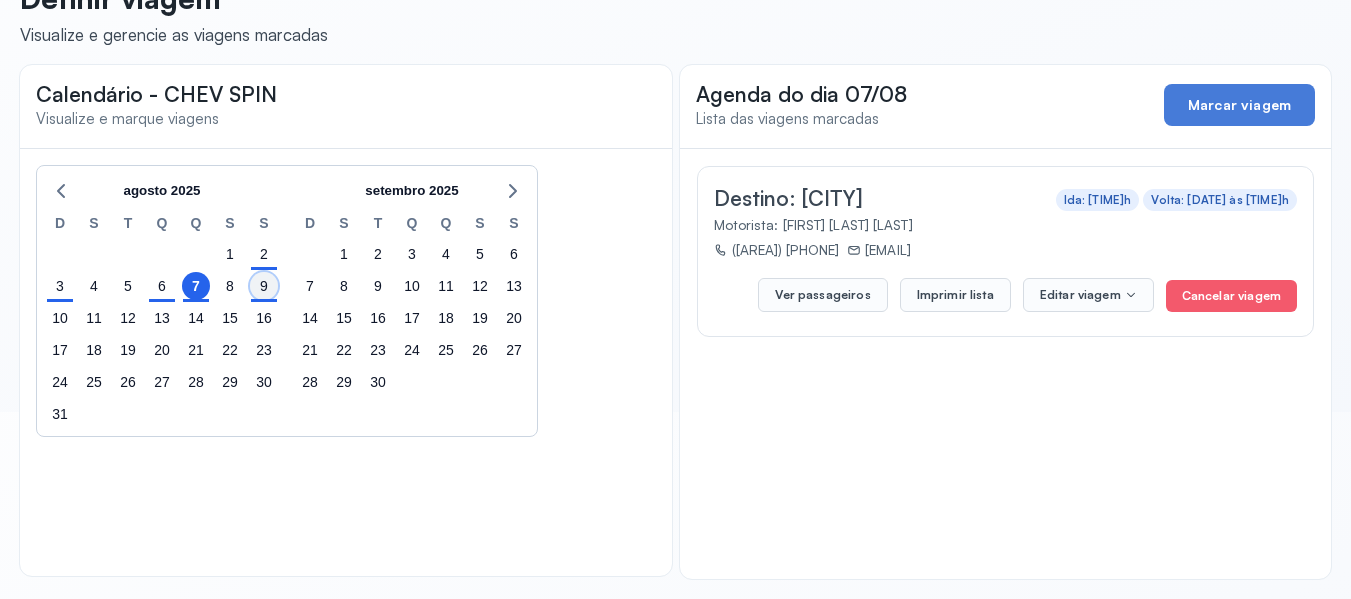 click on "9" 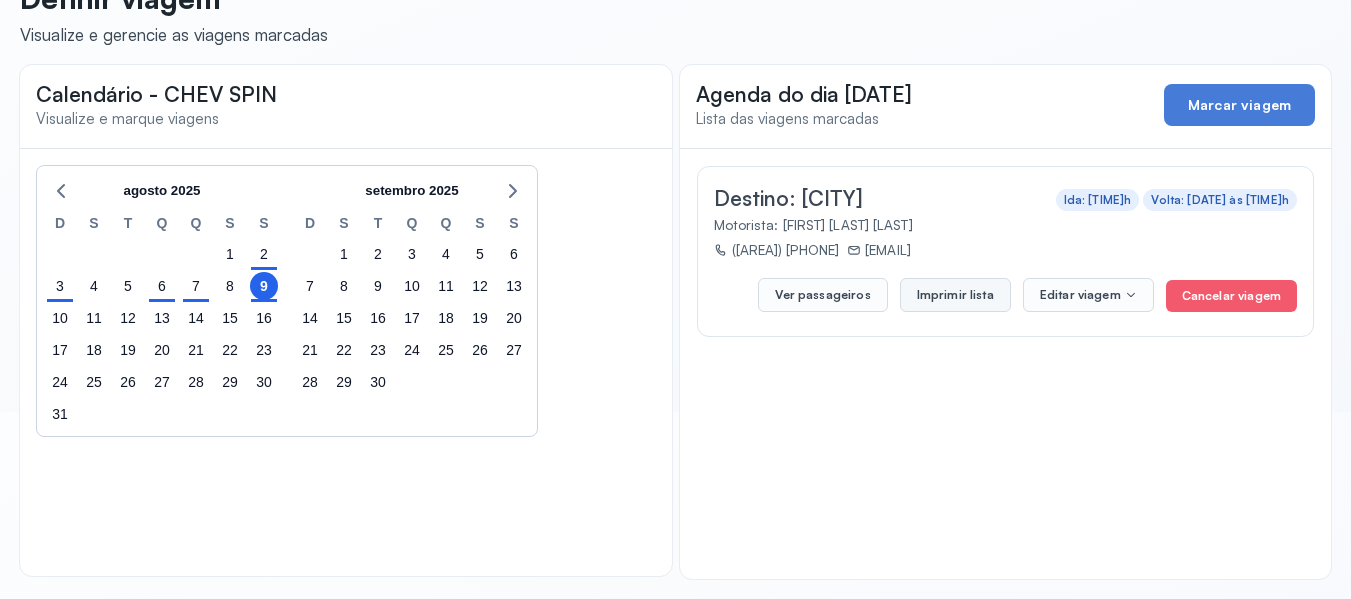 click on "Imprimir lista" at bounding box center (955, 295) 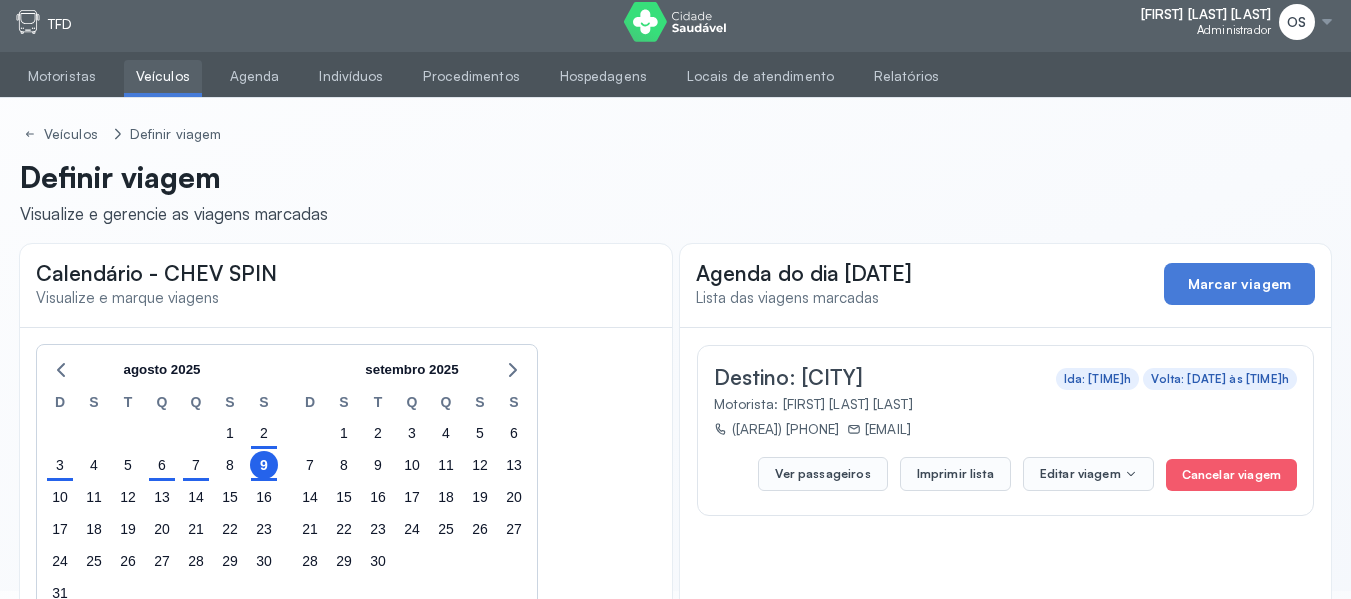 scroll, scrollTop: 0, scrollLeft: 0, axis: both 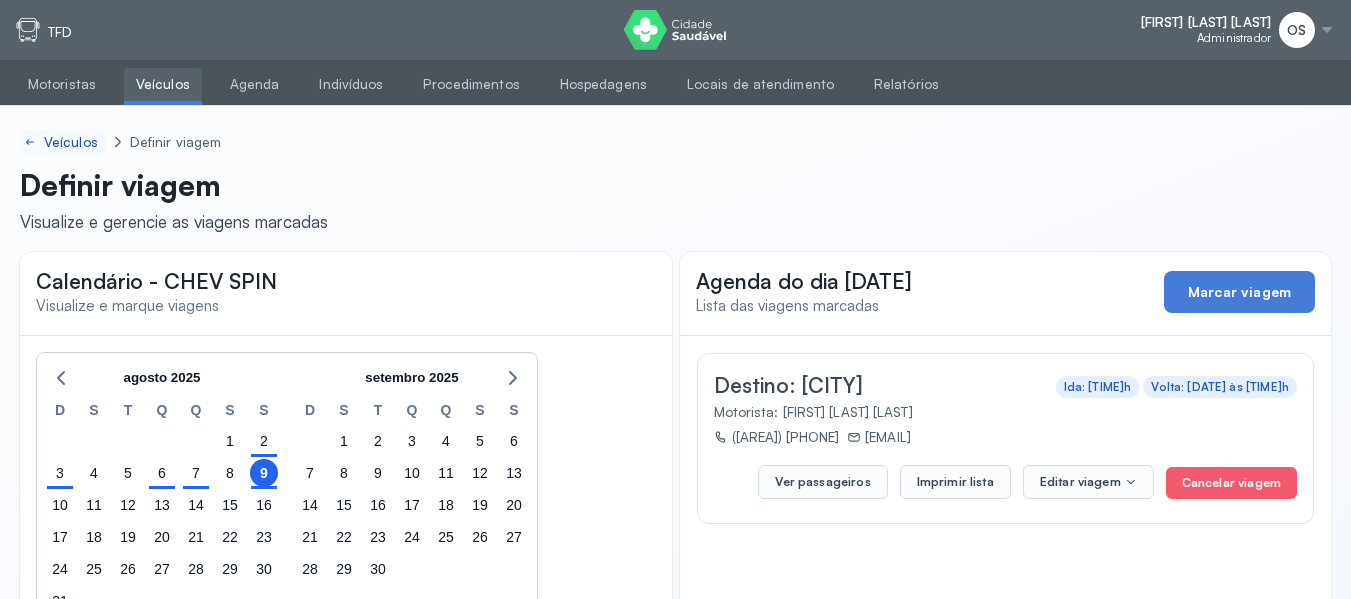 click on "Veículos" at bounding box center [73, 142] 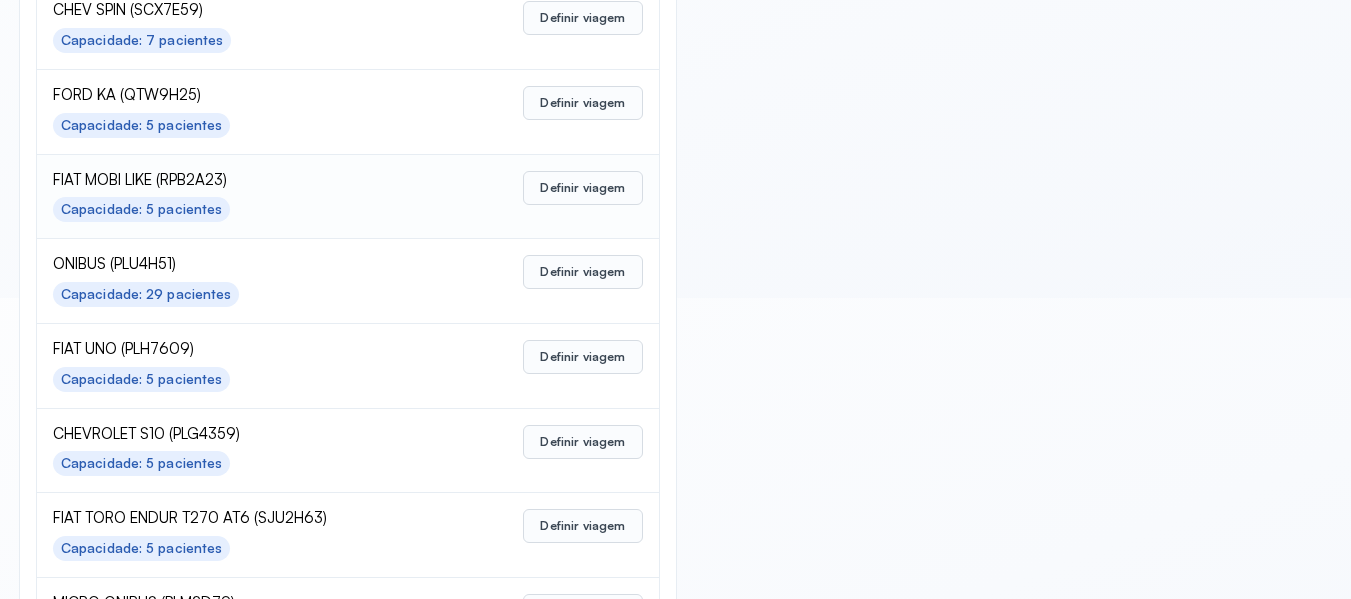 scroll, scrollTop: 999, scrollLeft: 0, axis: vertical 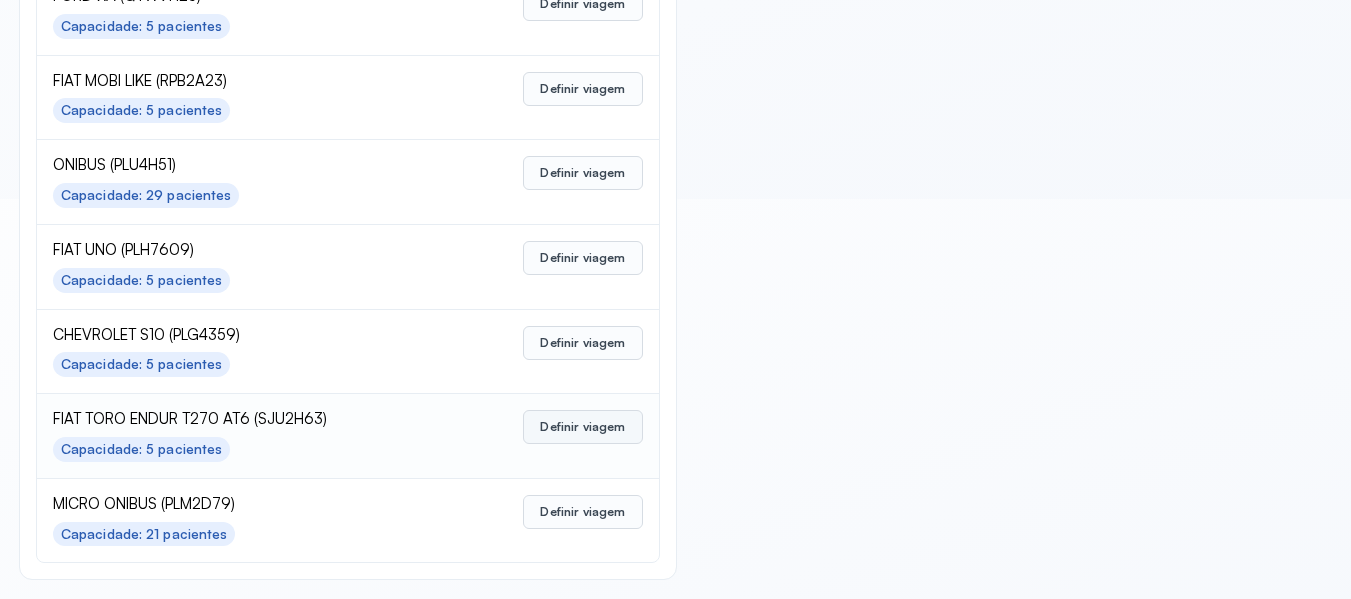 click on "Definir viagem" at bounding box center (582, 427) 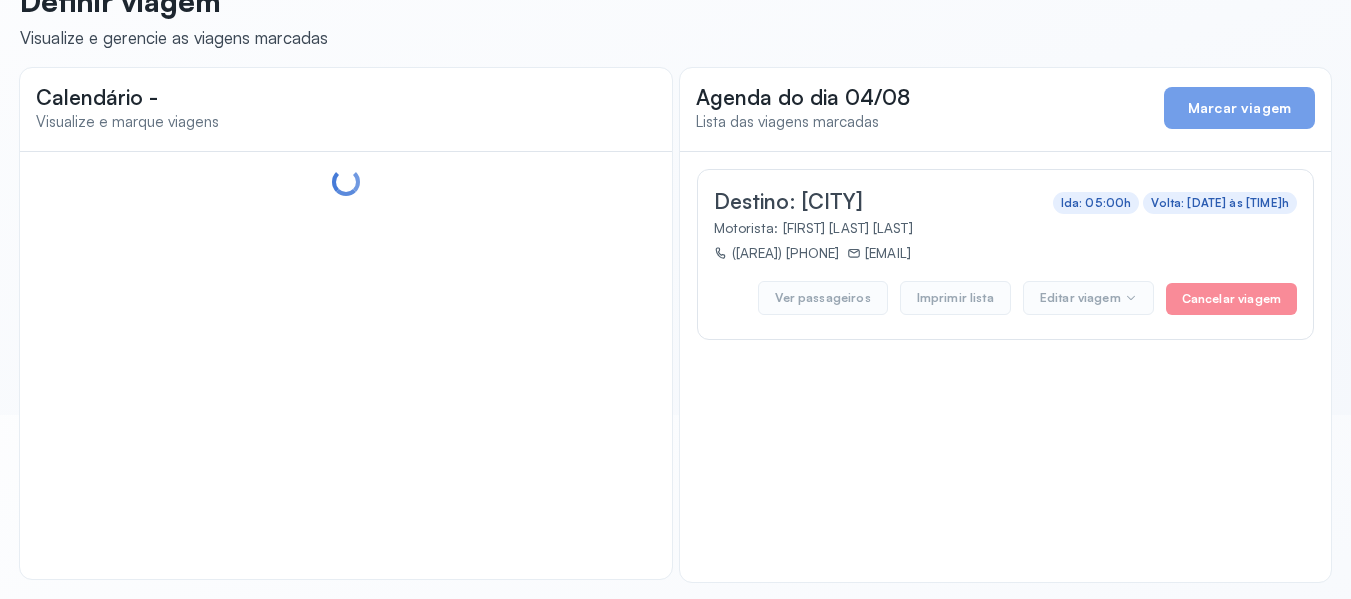 scroll, scrollTop: 187, scrollLeft: 0, axis: vertical 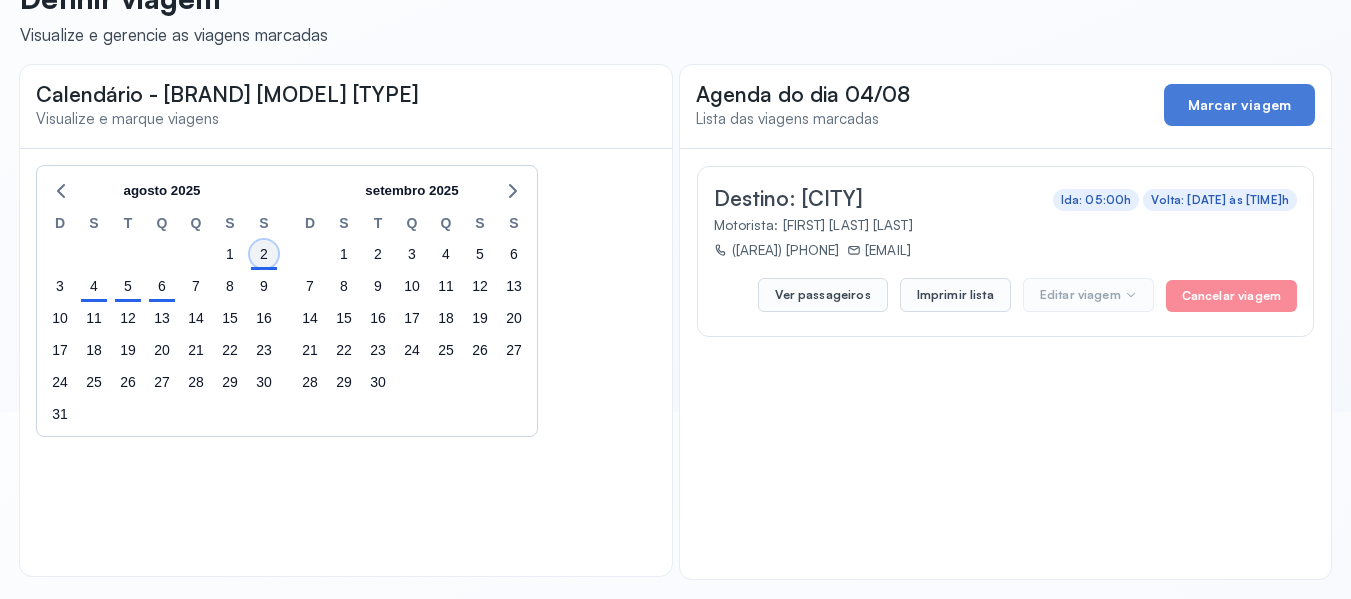 click on "2" 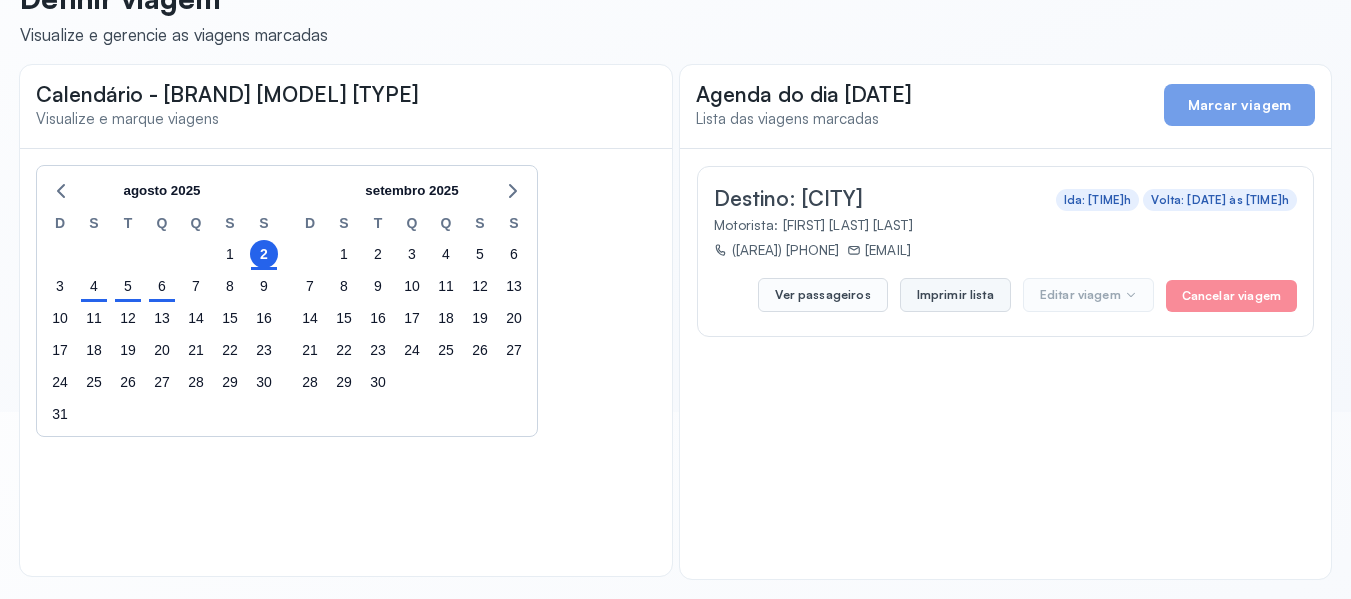 click on "Imprimir lista" at bounding box center [955, 295] 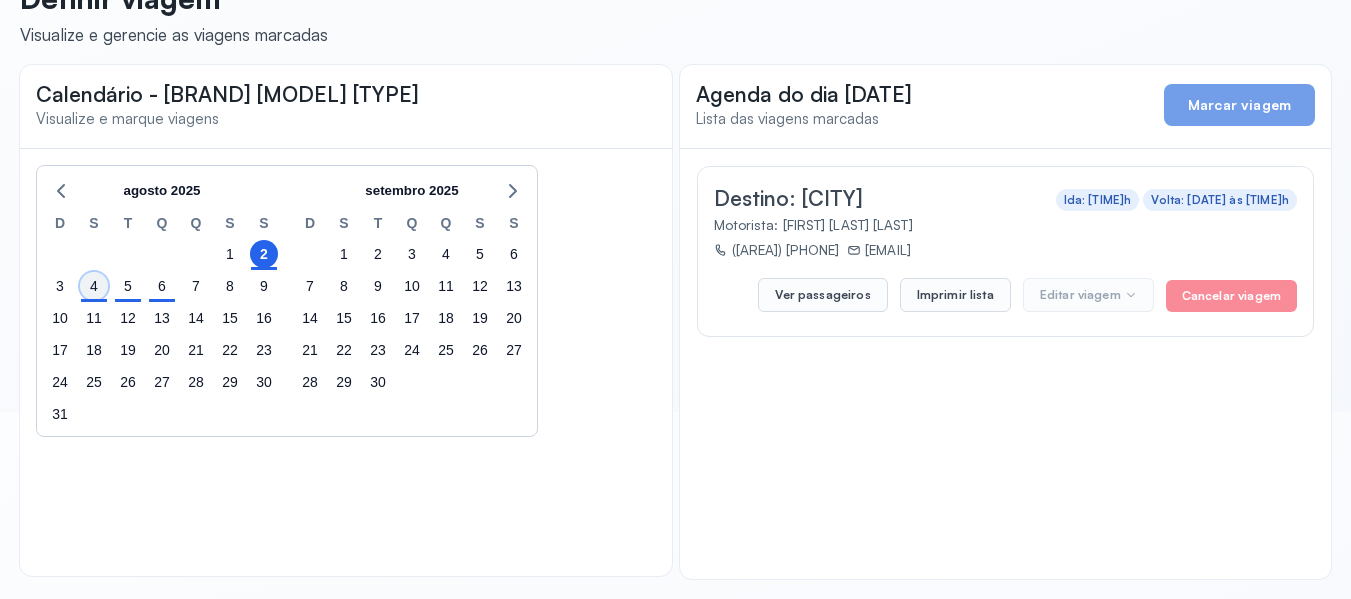 click on "4" 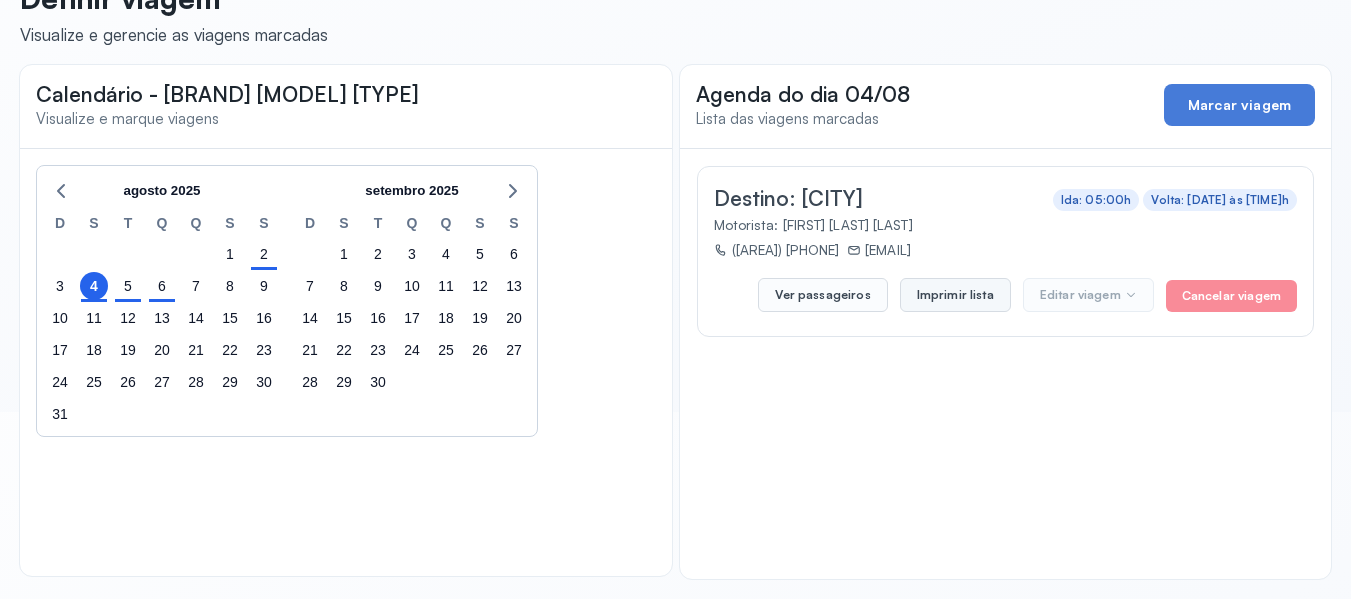 click on "Imprimir lista" at bounding box center (955, 295) 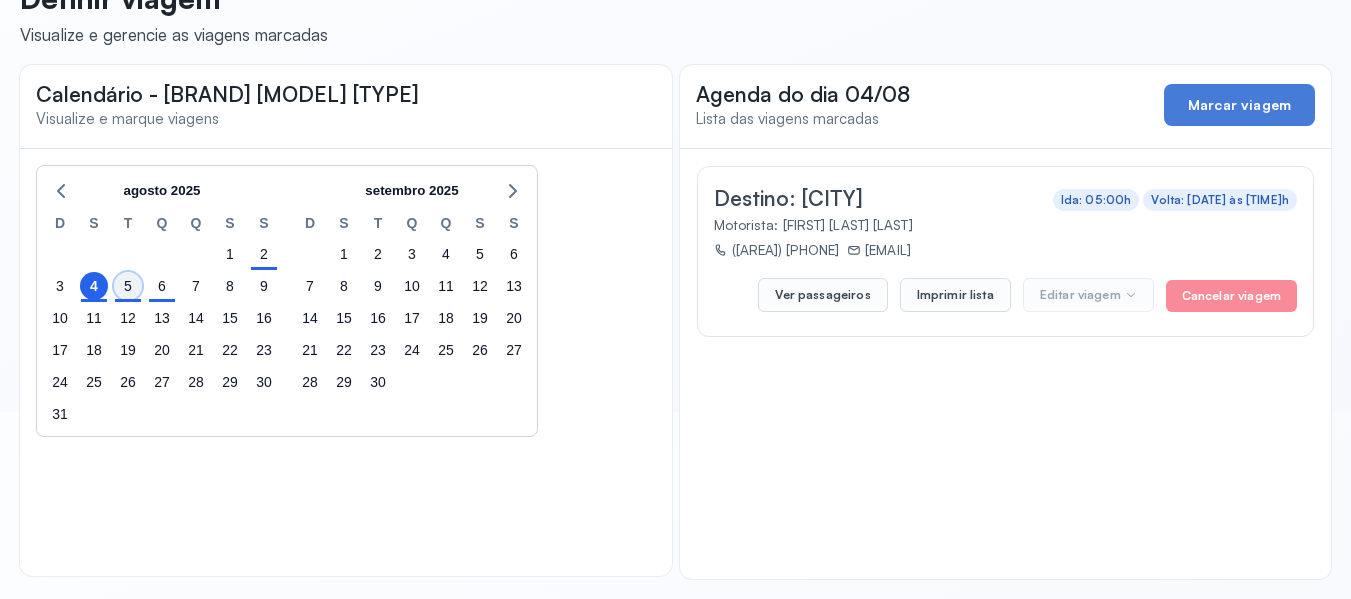 click on "5" 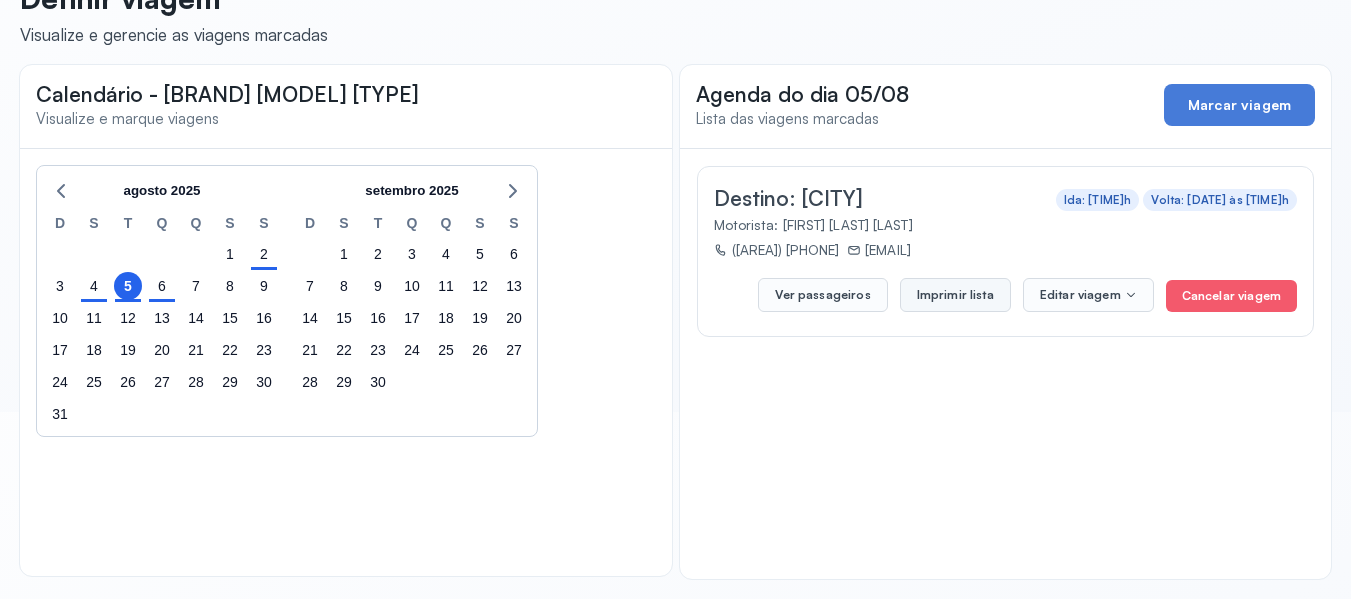 click on "Imprimir lista" at bounding box center [955, 295] 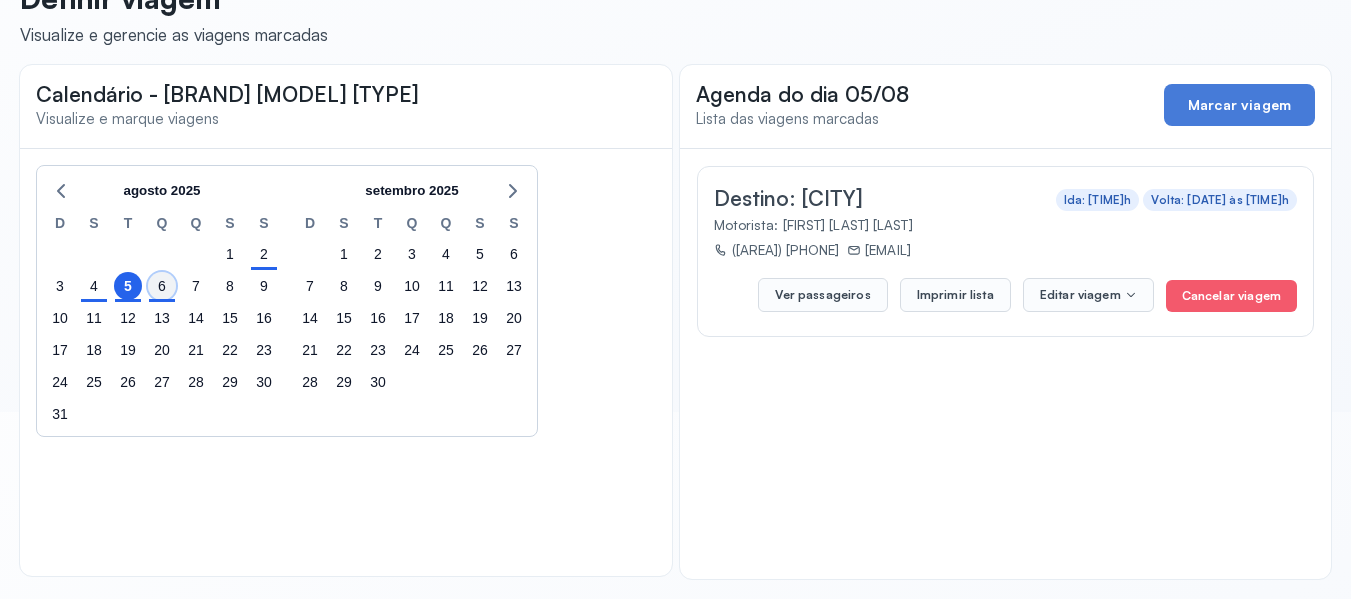 click on "6" 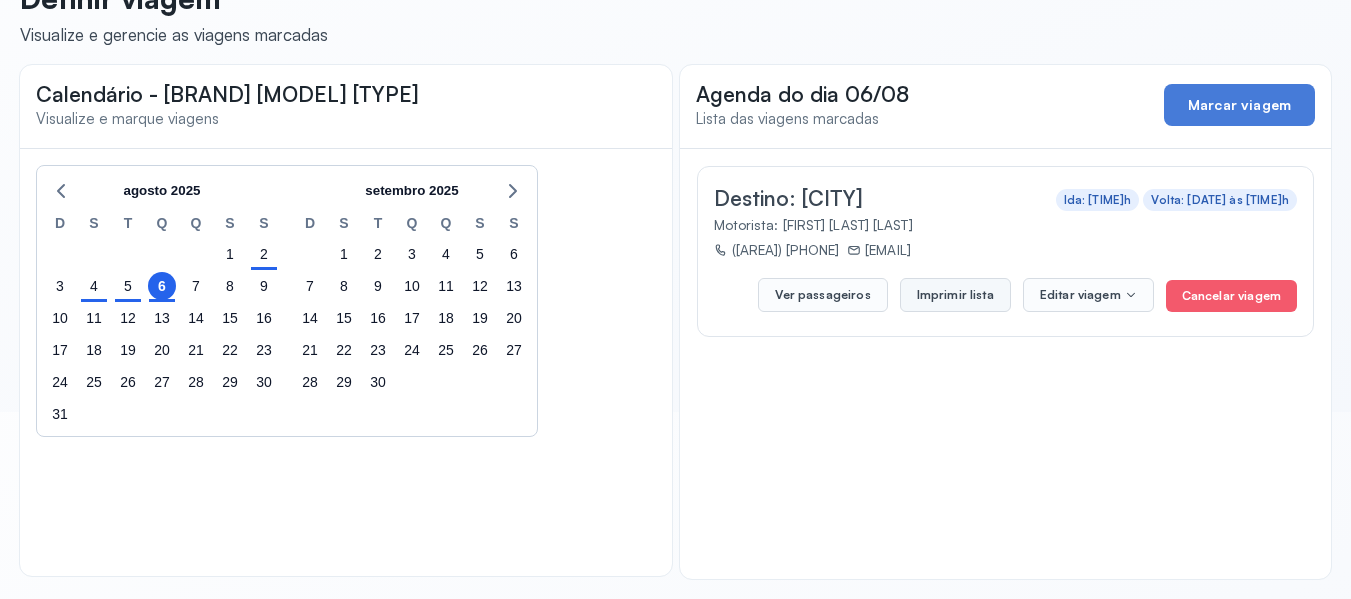 click on "Imprimir lista" at bounding box center (955, 295) 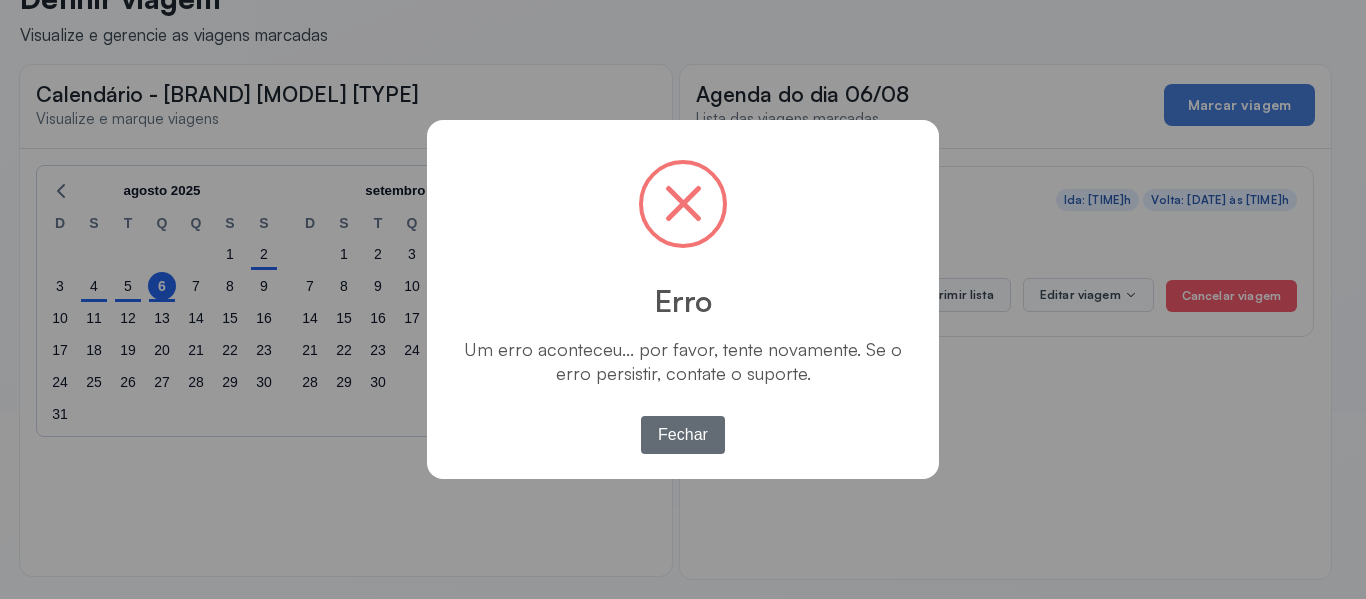 click on "Fechar" at bounding box center (683, 435) 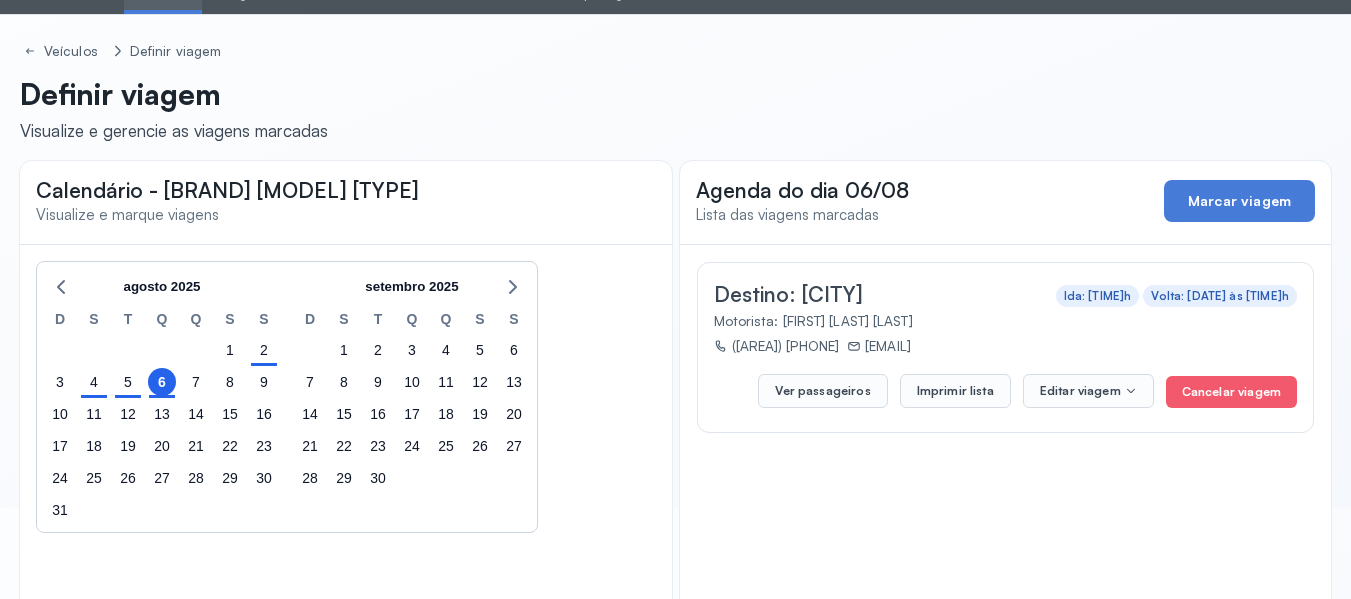 scroll, scrollTop: 0, scrollLeft: 0, axis: both 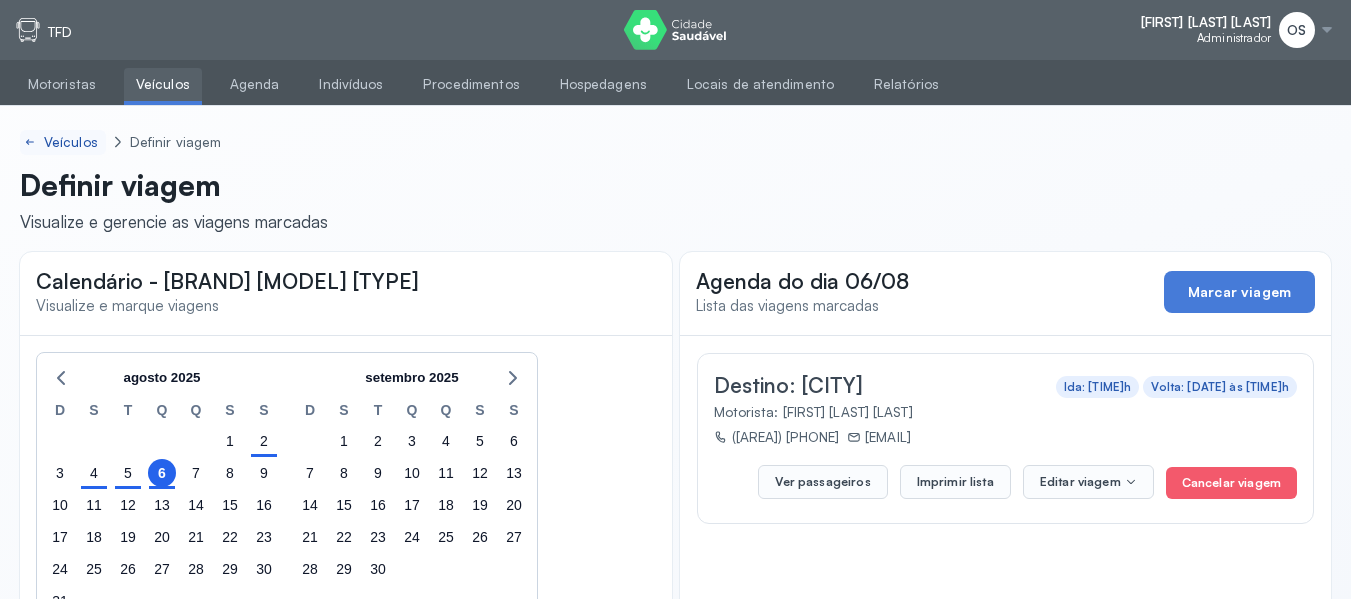 click on "Veículos" at bounding box center (73, 142) 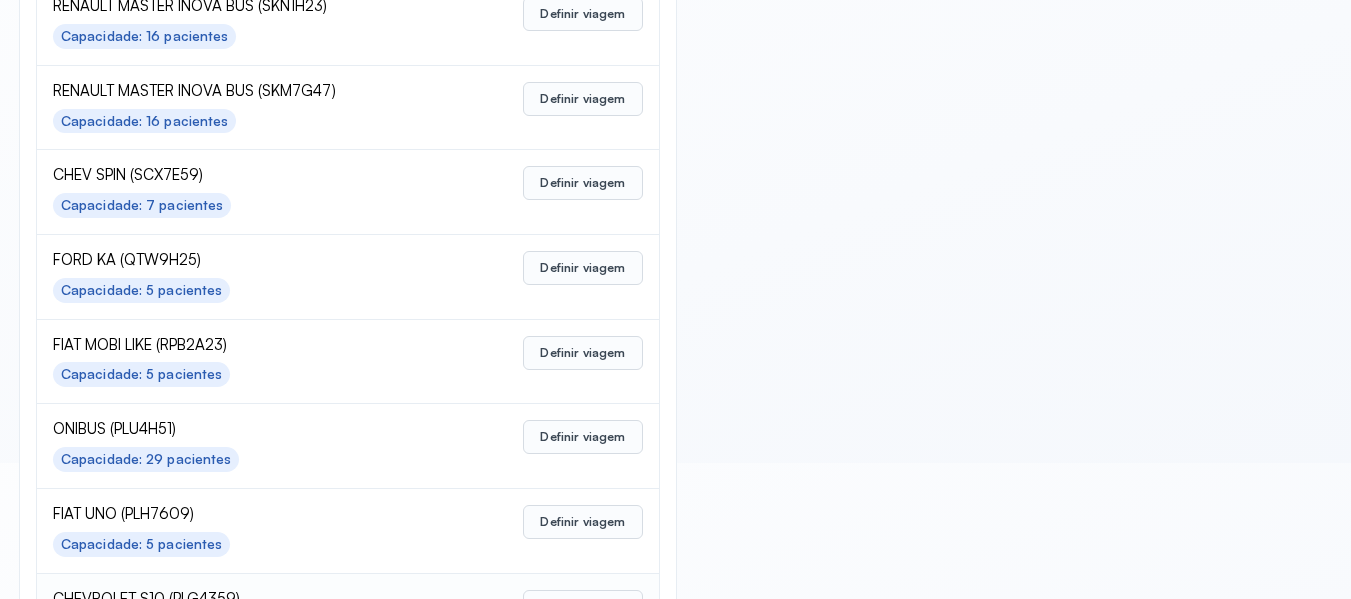 scroll, scrollTop: 700, scrollLeft: 0, axis: vertical 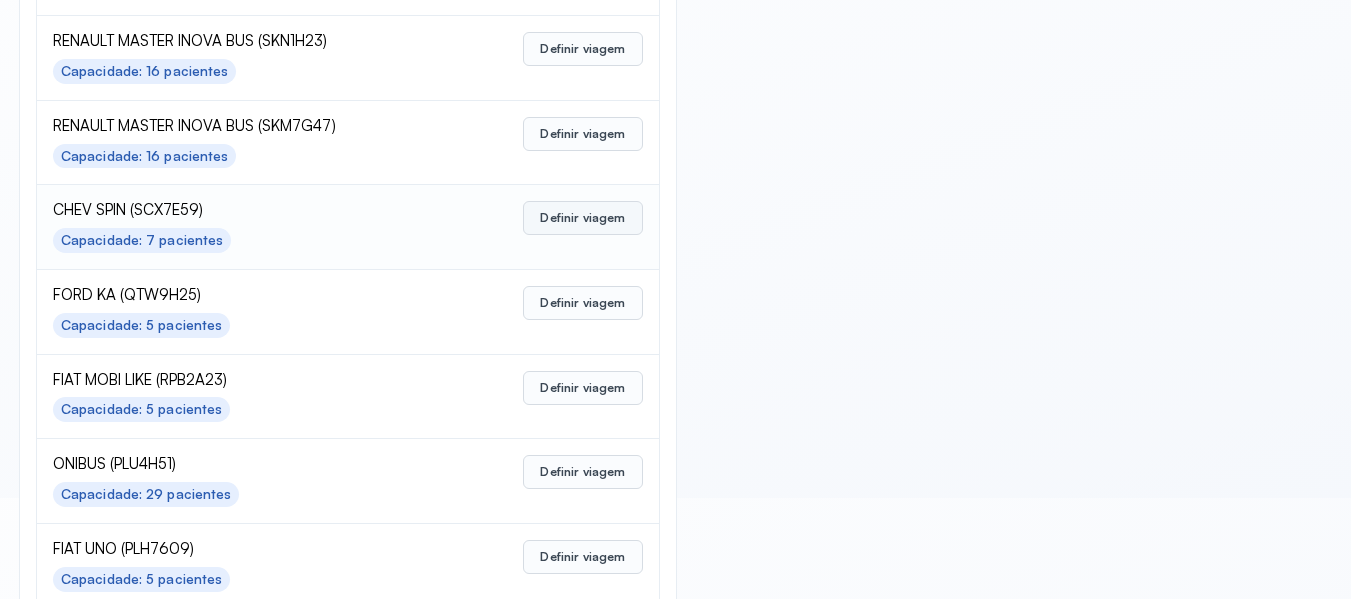 click on "Definir viagem" at bounding box center (582, 218) 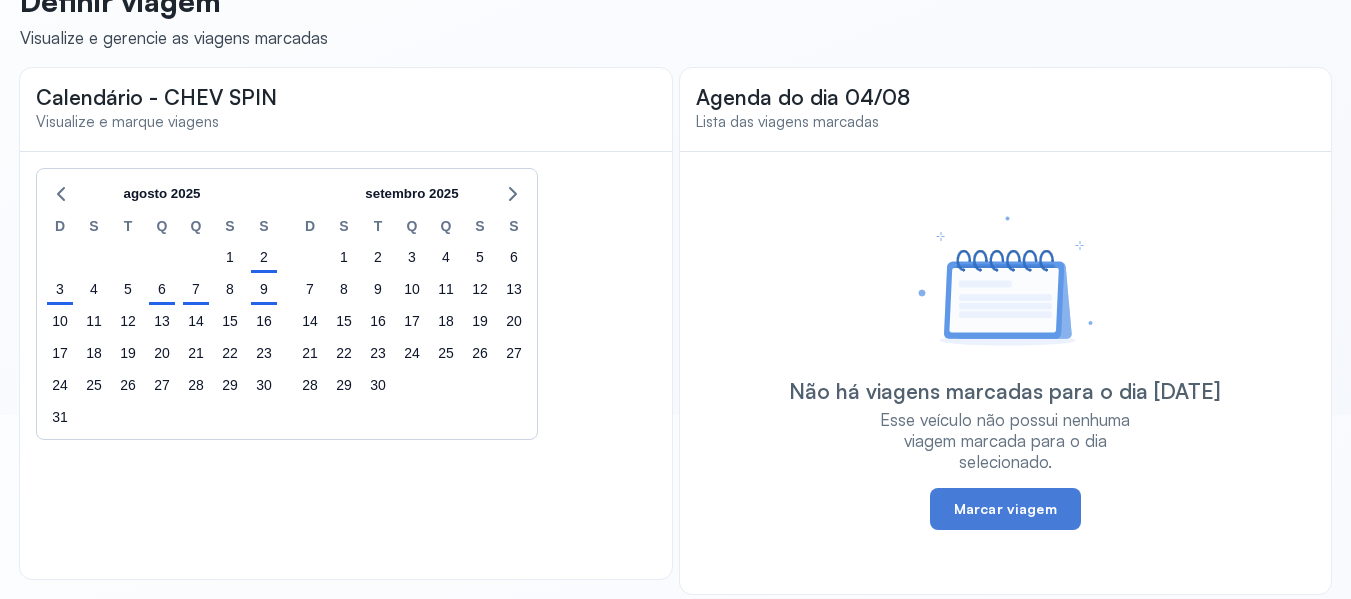scroll, scrollTop: 199, scrollLeft: 0, axis: vertical 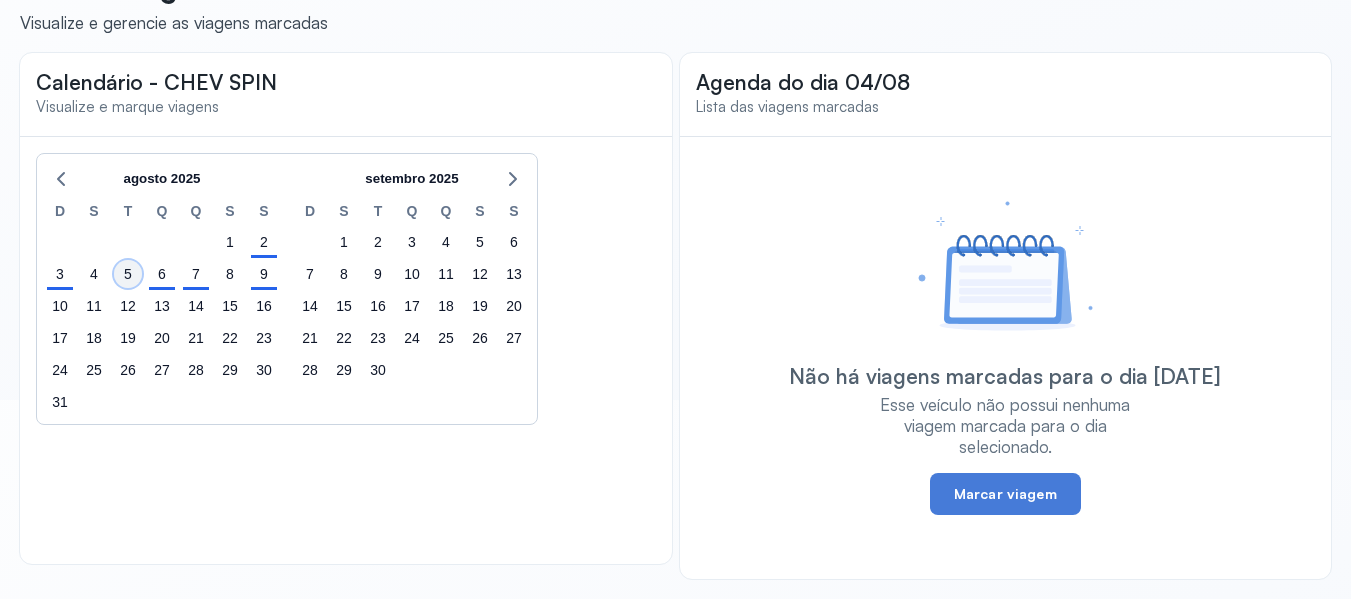 click on "5" 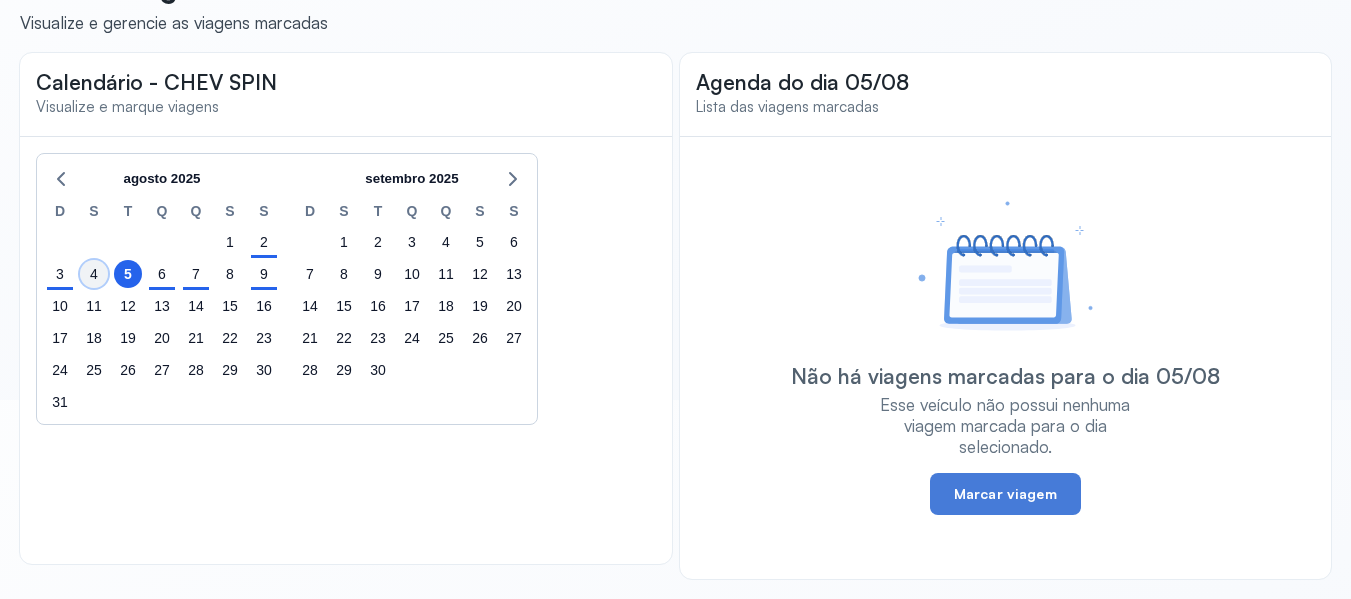 click on "4" 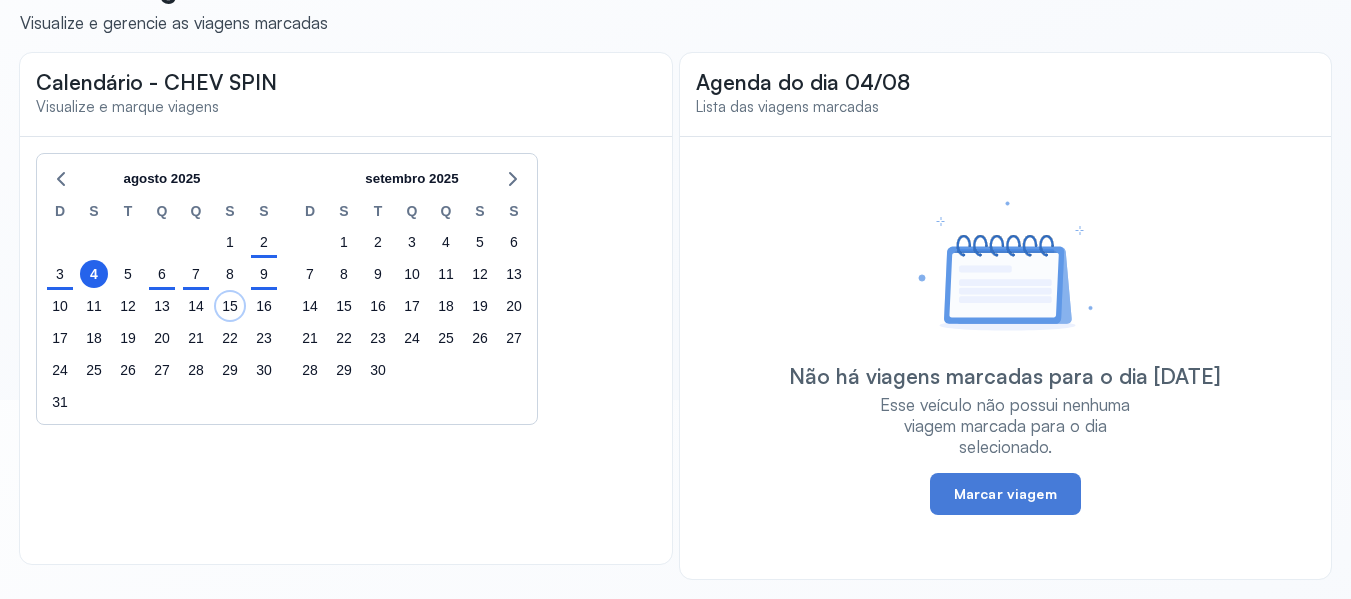click on "15" 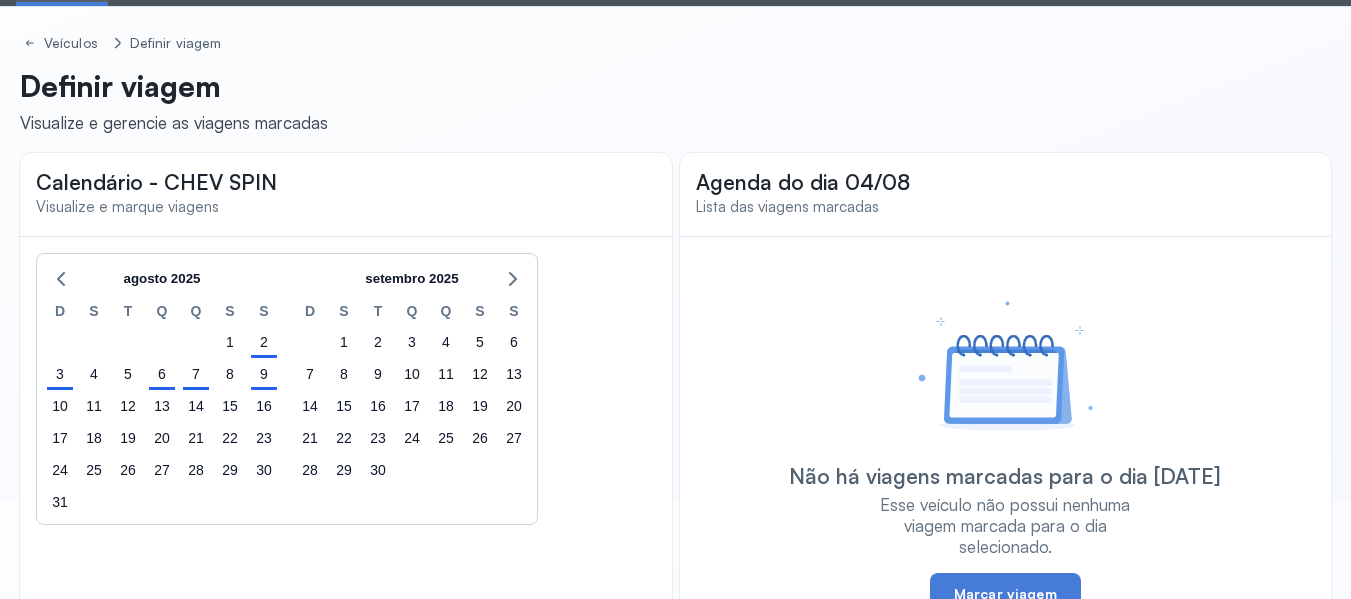 scroll, scrollTop: 0, scrollLeft: 0, axis: both 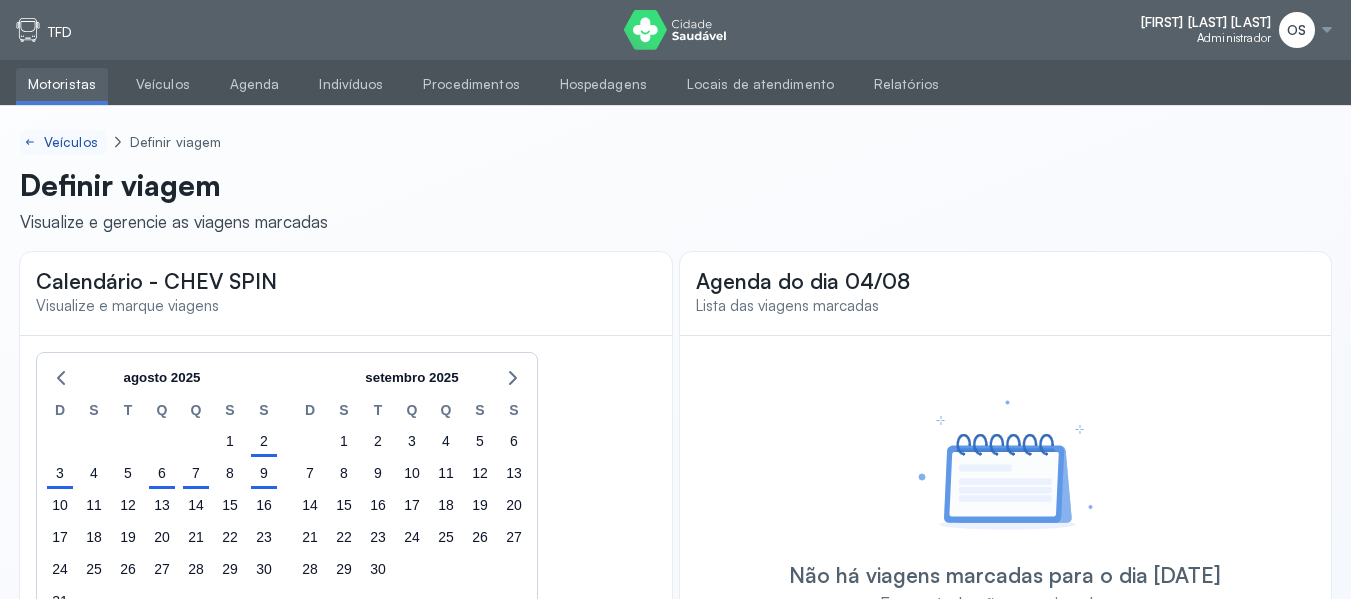 click 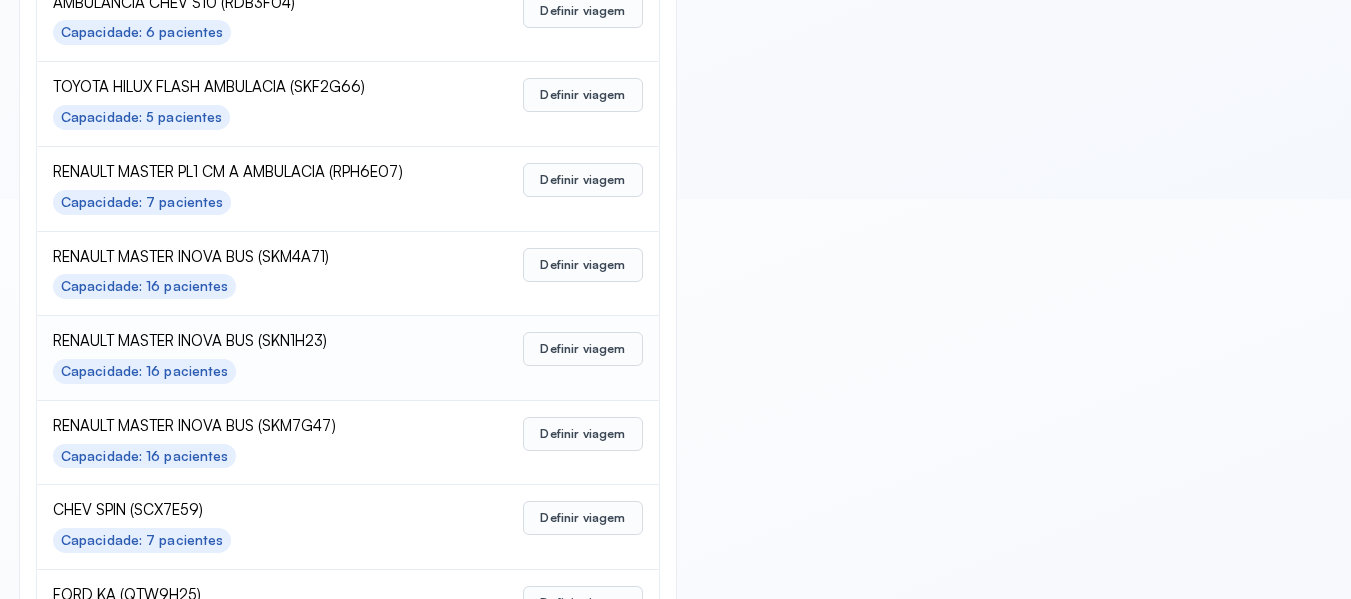 scroll, scrollTop: 500, scrollLeft: 0, axis: vertical 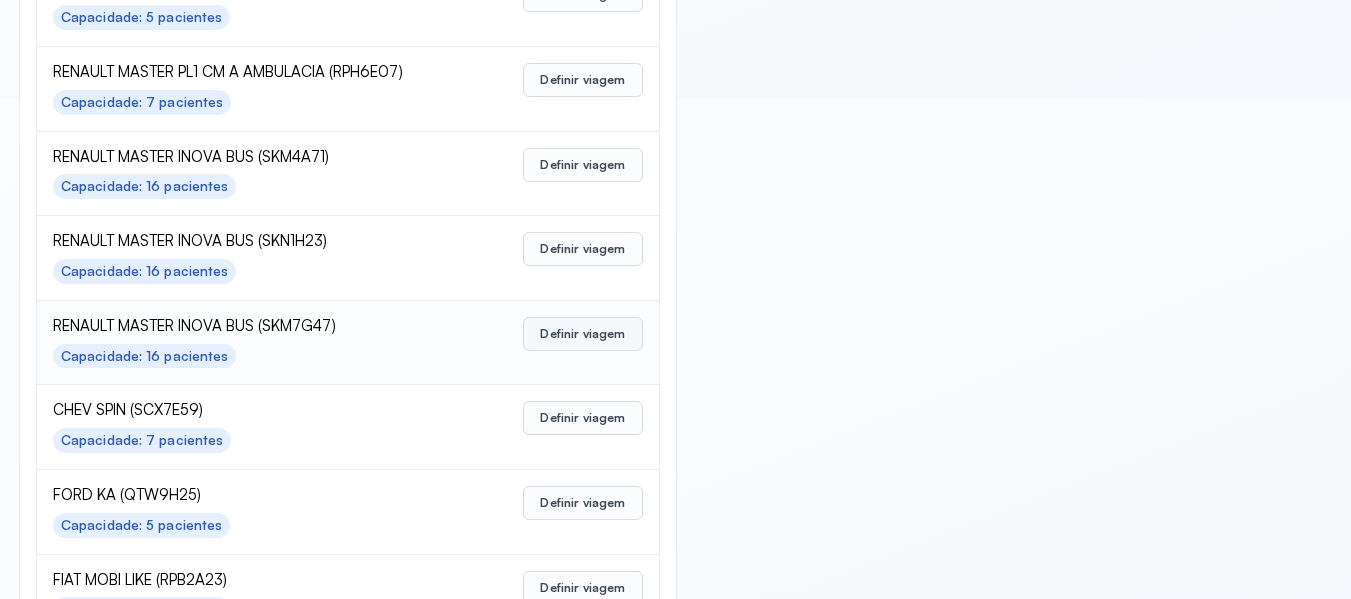 click on "Definir viagem" at bounding box center (582, 334) 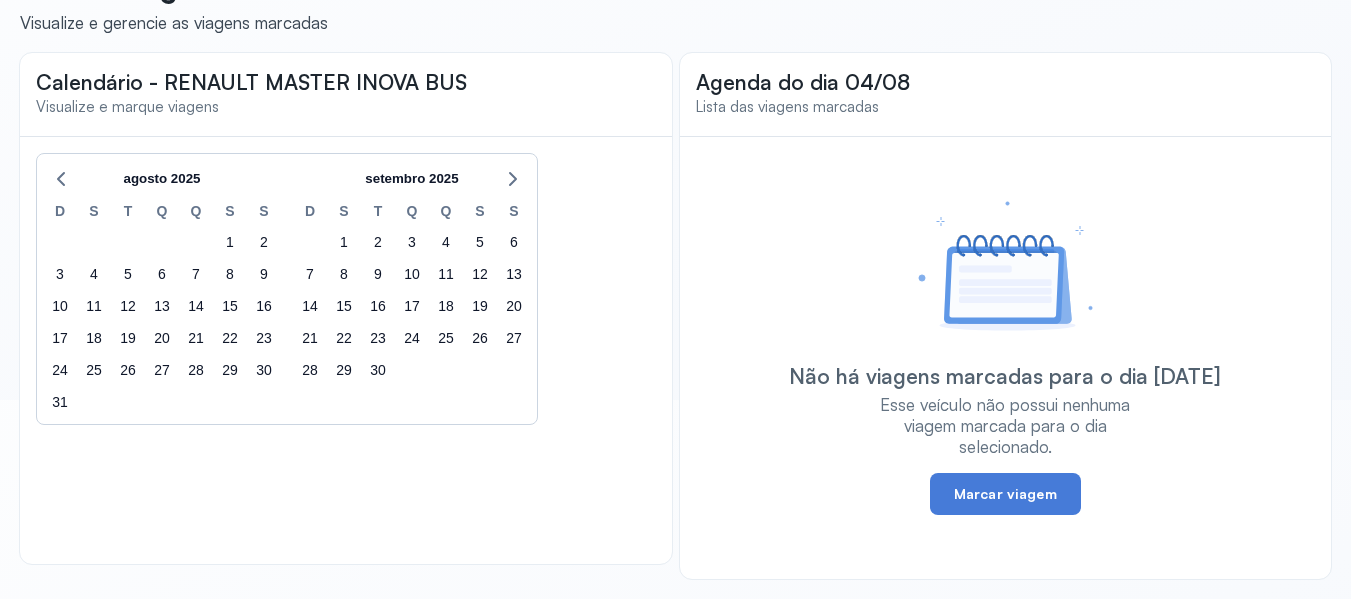 scroll, scrollTop: 99, scrollLeft: 0, axis: vertical 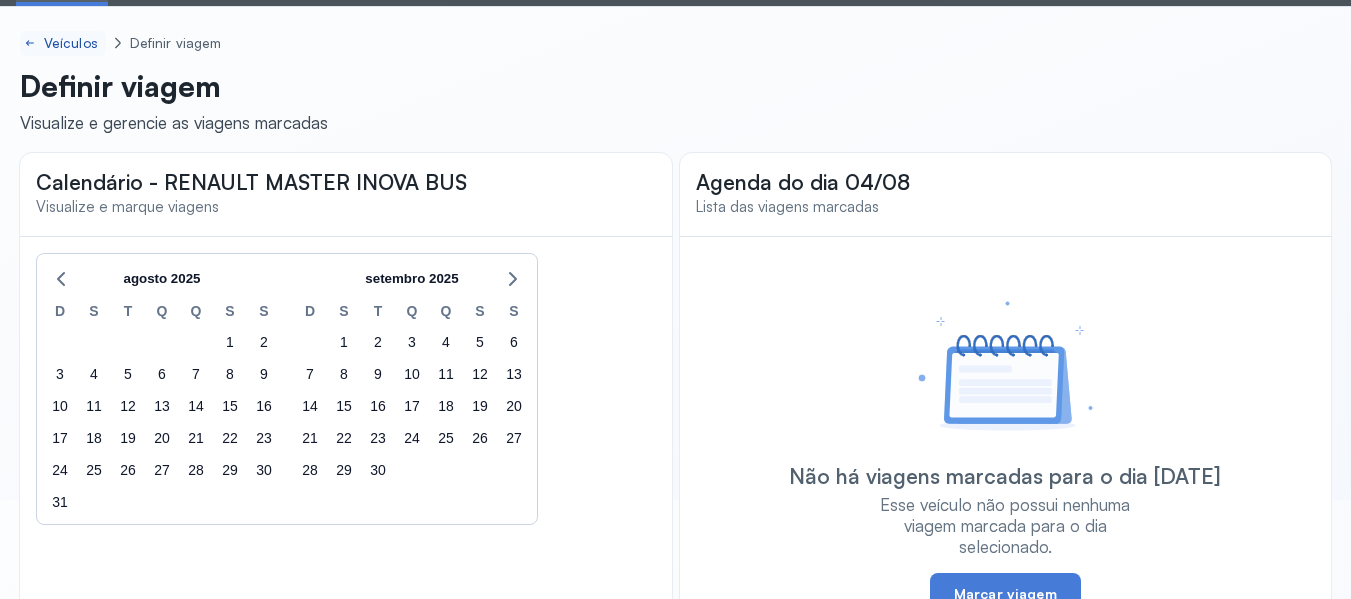 click on "Veículos" at bounding box center [73, 43] 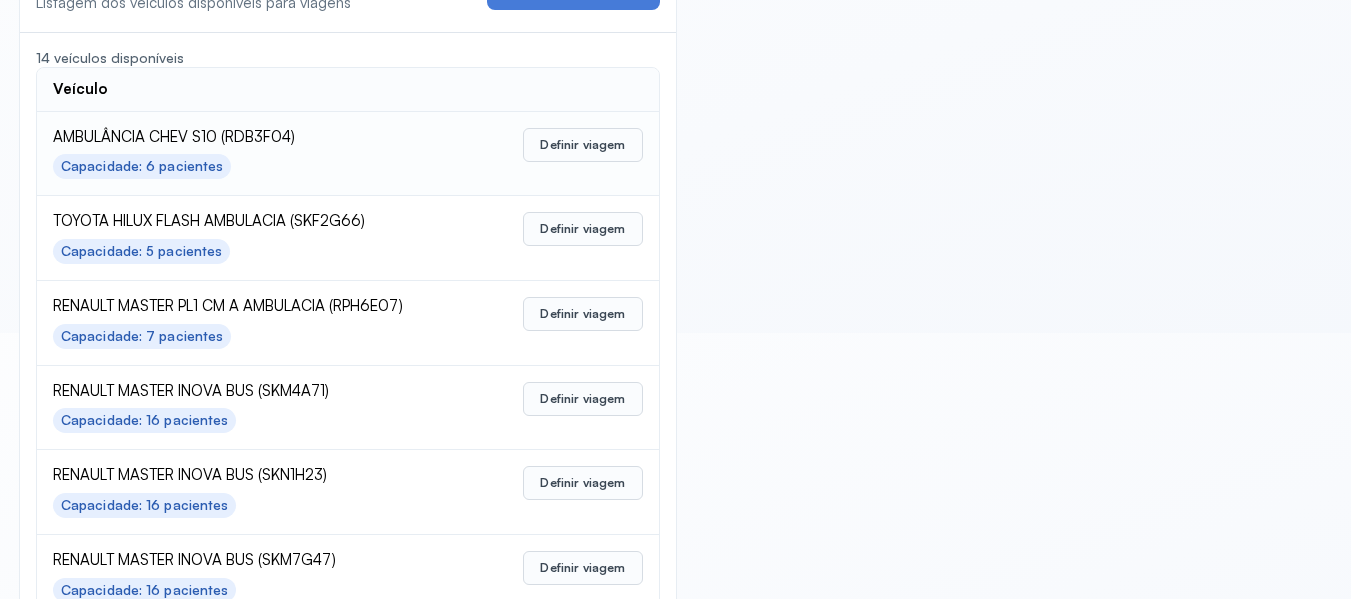 scroll, scrollTop: 300, scrollLeft: 0, axis: vertical 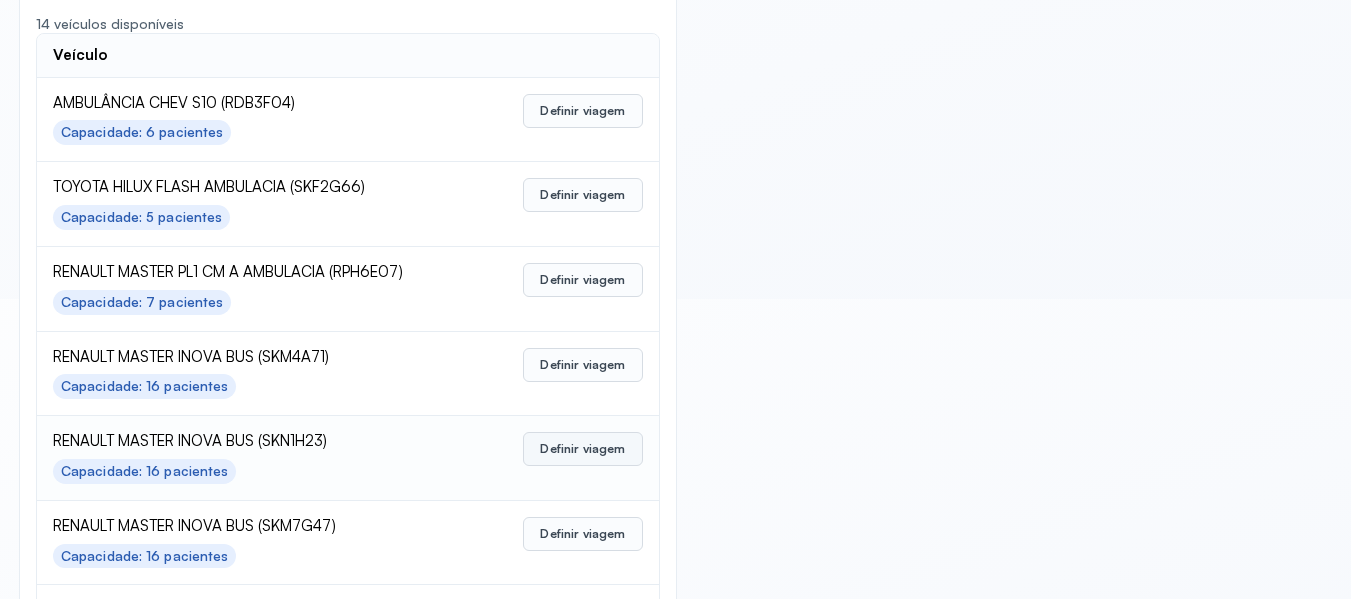 click on "Definir viagem" at bounding box center [582, 449] 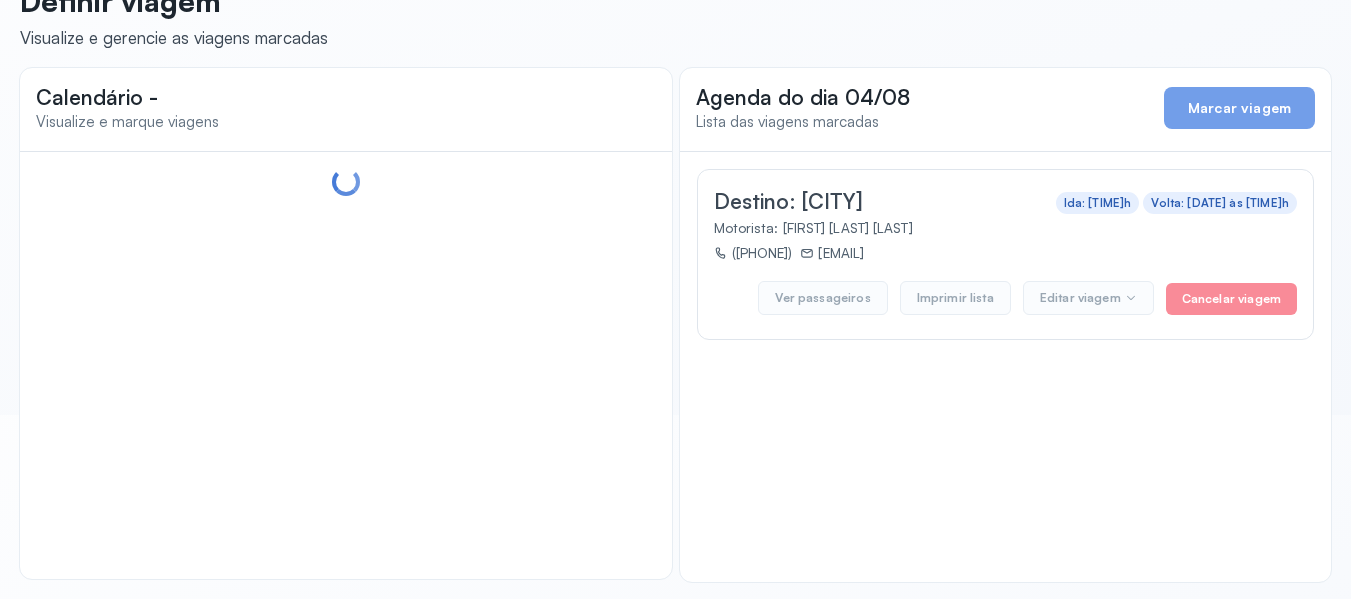 scroll, scrollTop: 187, scrollLeft: 0, axis: vertical 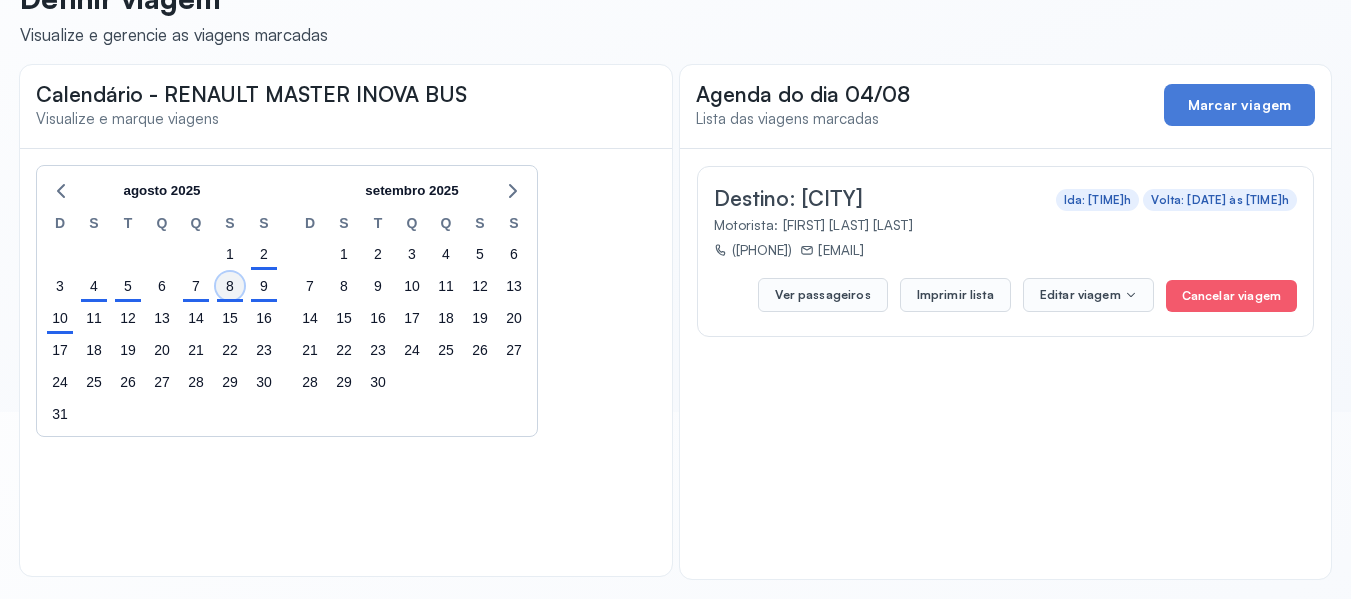 click on "8" 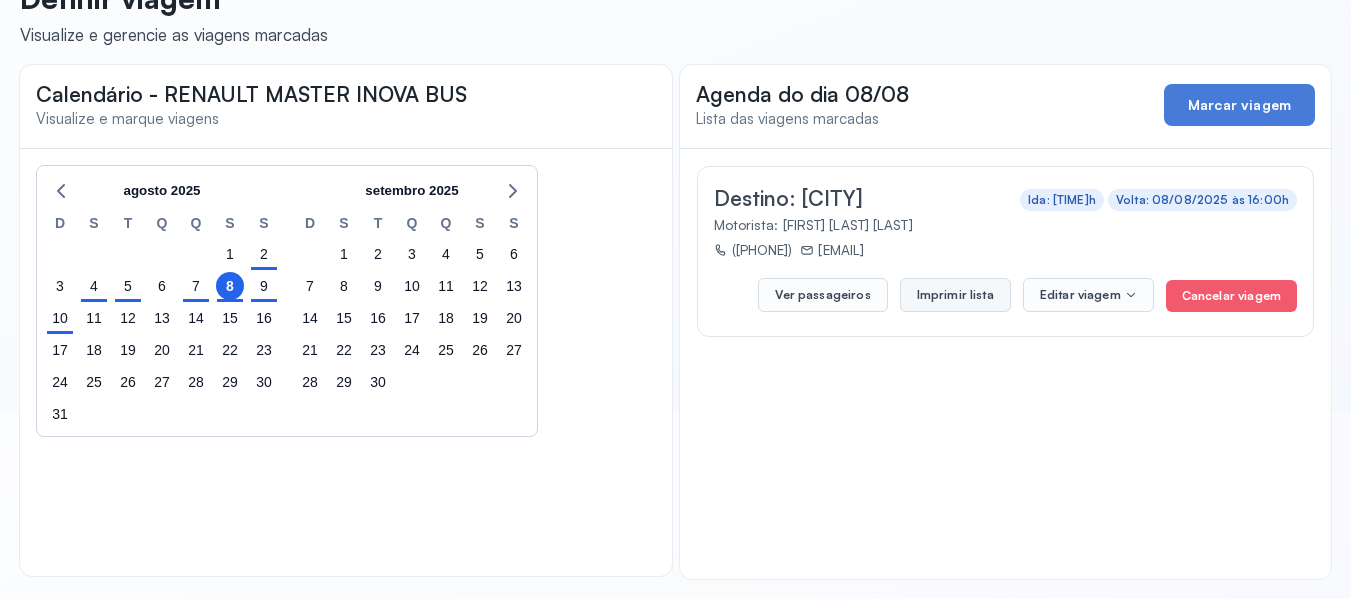 click on "Imprimir lista" at bounding box center (955, 295) 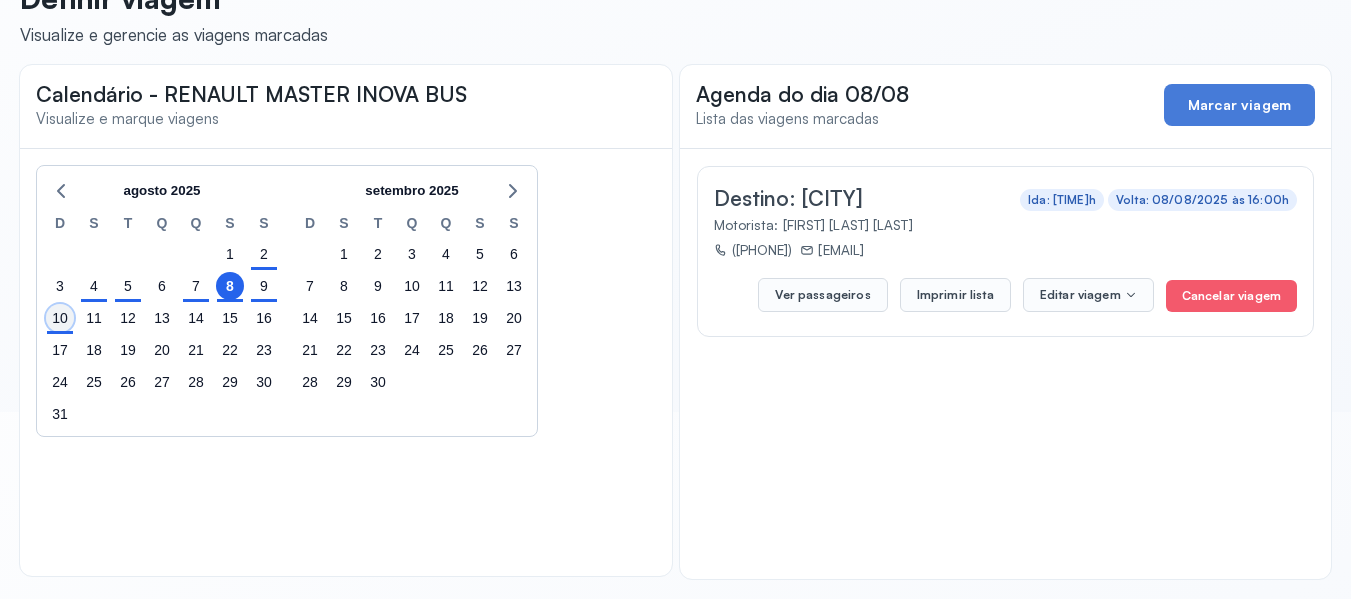 click on "10" 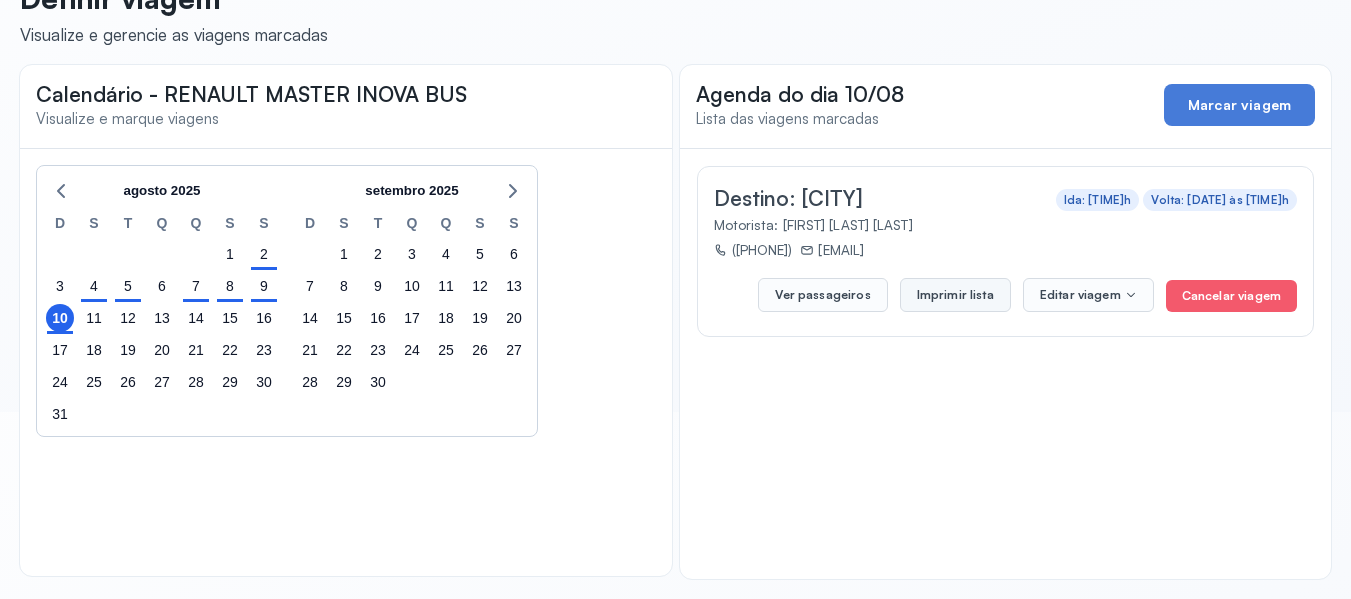 click on "Imprimir lista" at bounding box center [955, 295] 